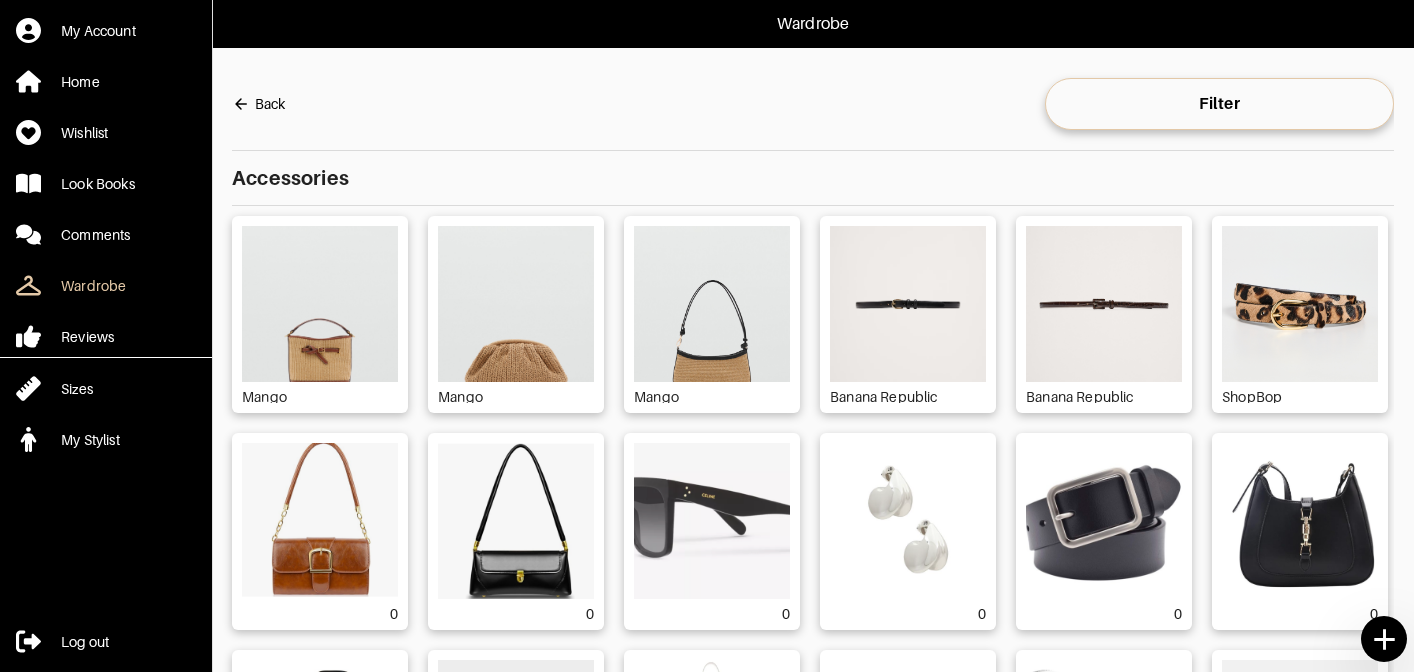 scroll, scrollTop: 0, scrollLeft: 0, axis: both 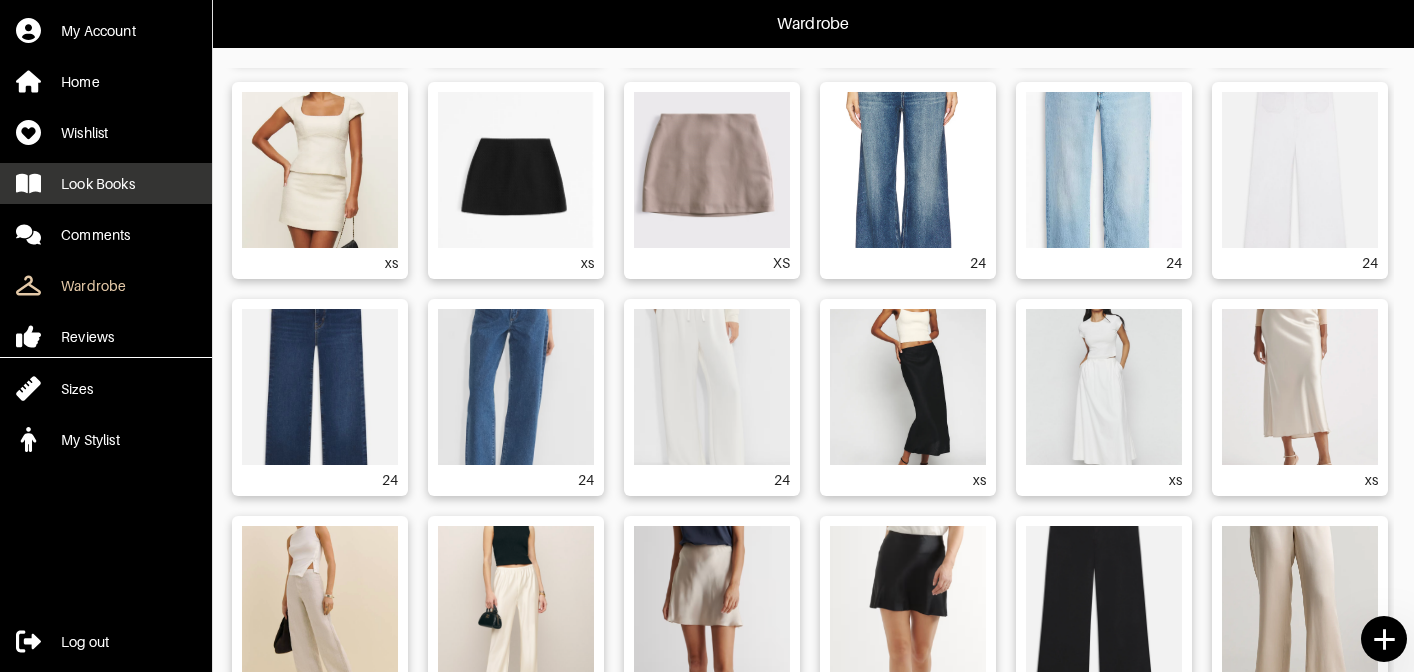 click on "Look Books" at bounding box center (98, 184) 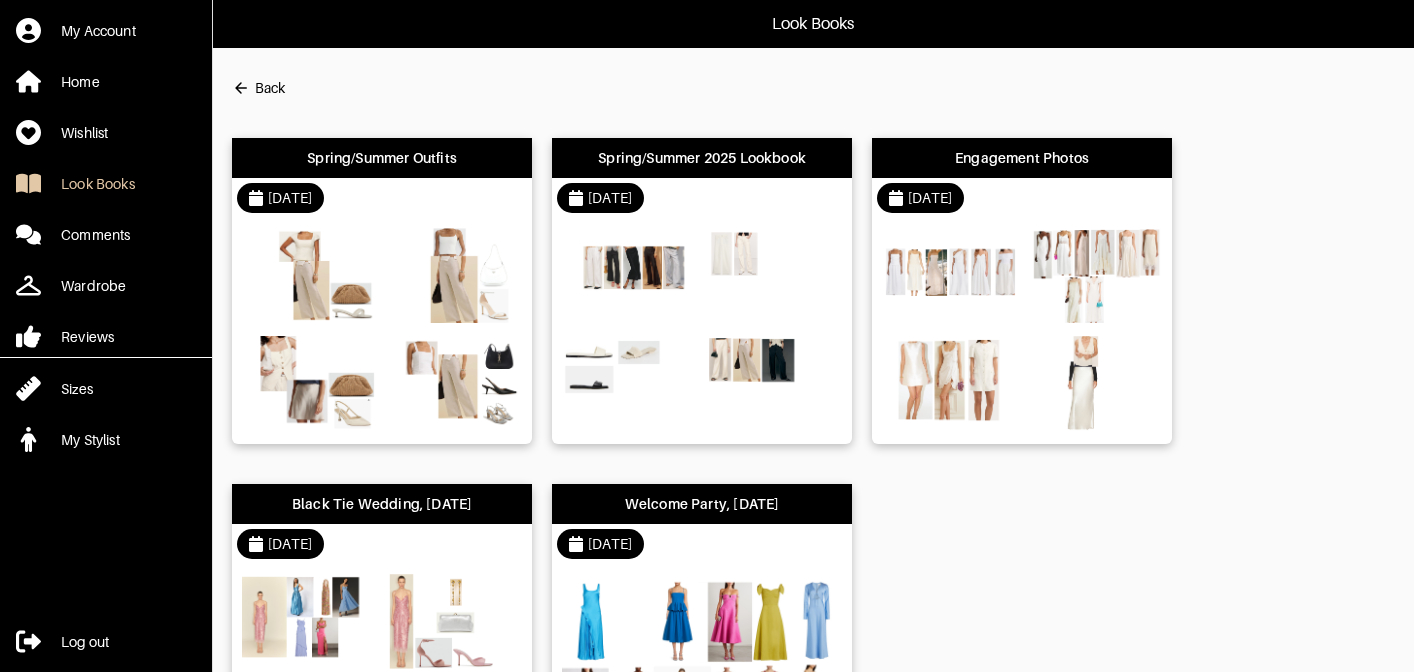 click at bounding box center (382, 331) 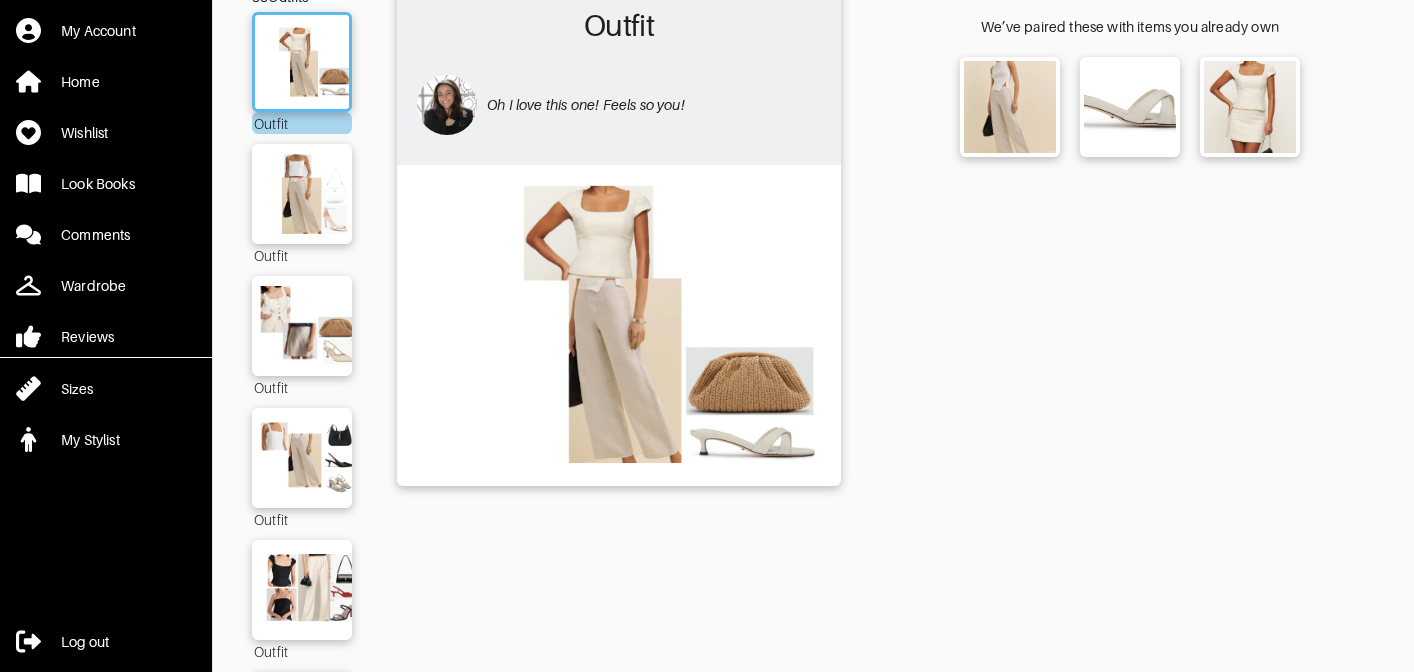 scroll, scrollTop: 288, scrollLeft: 0, axis: vertical 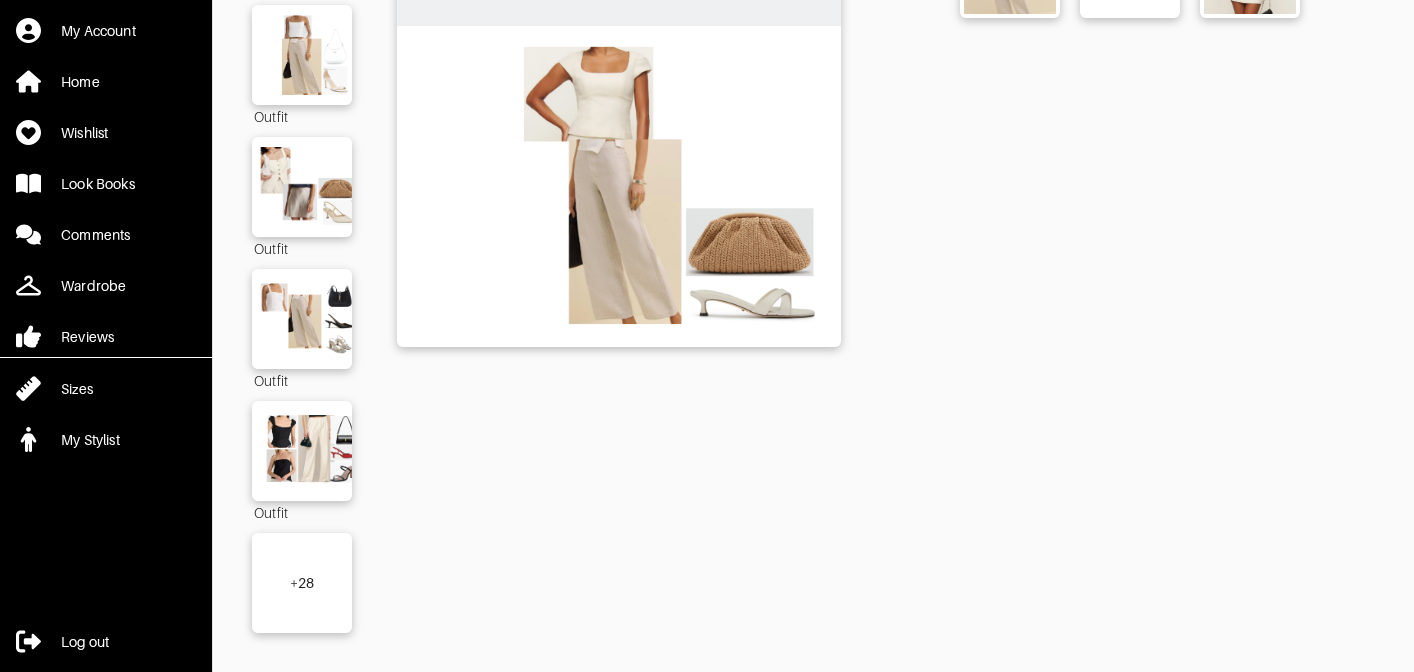 click on "+  28" at bounding box center [302, 583] 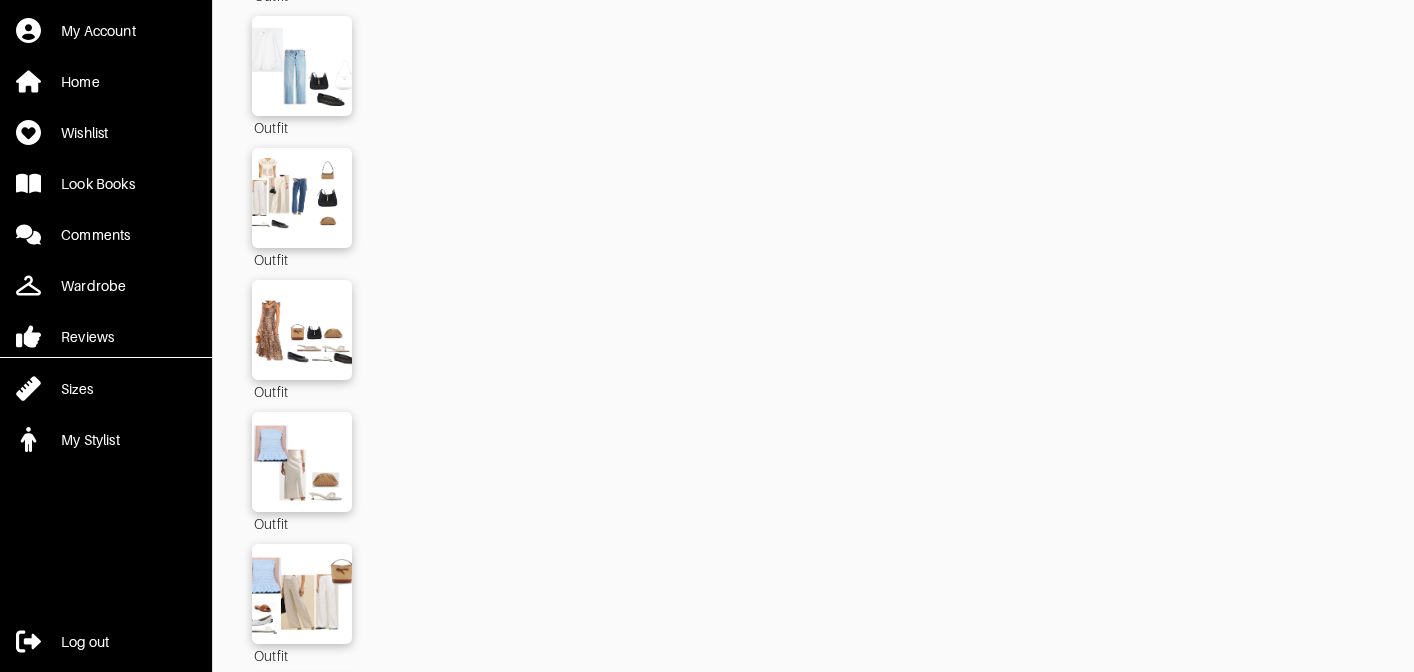 scroll, scrollTop: 3055, scrollLeft: 0, axis: vertical 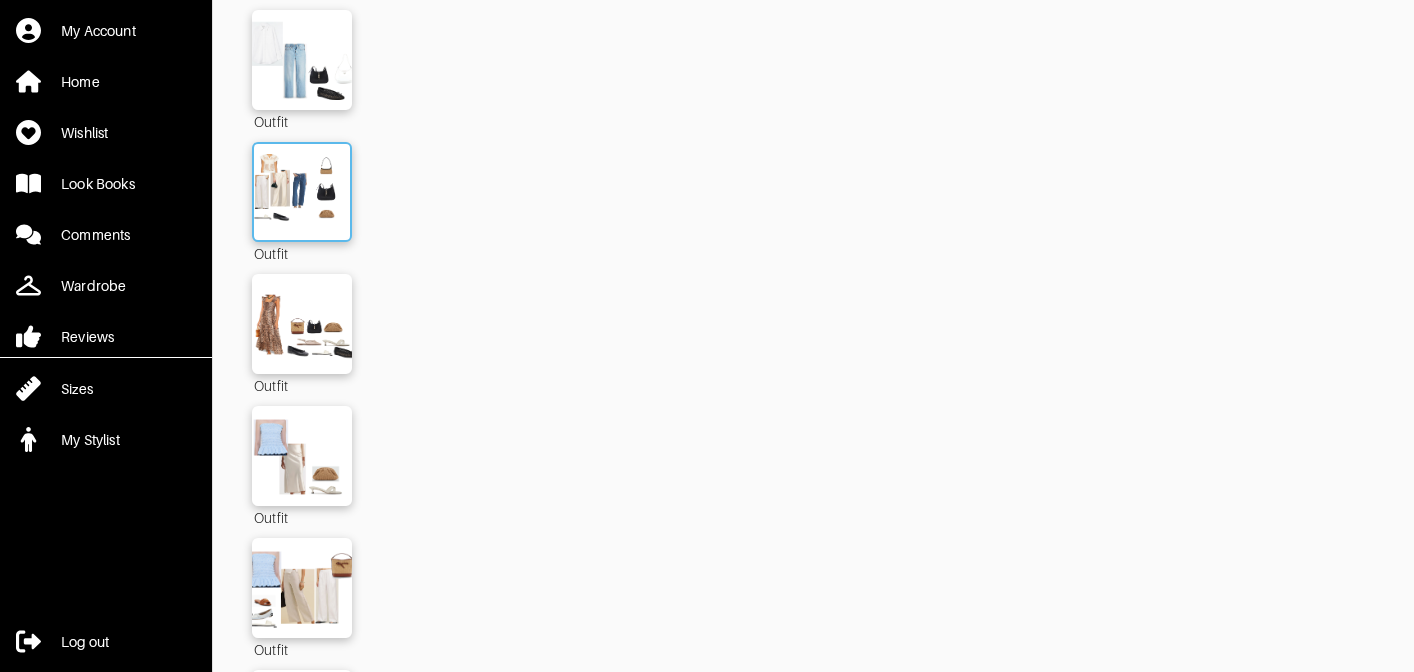 click at bounding box center [302, 192] 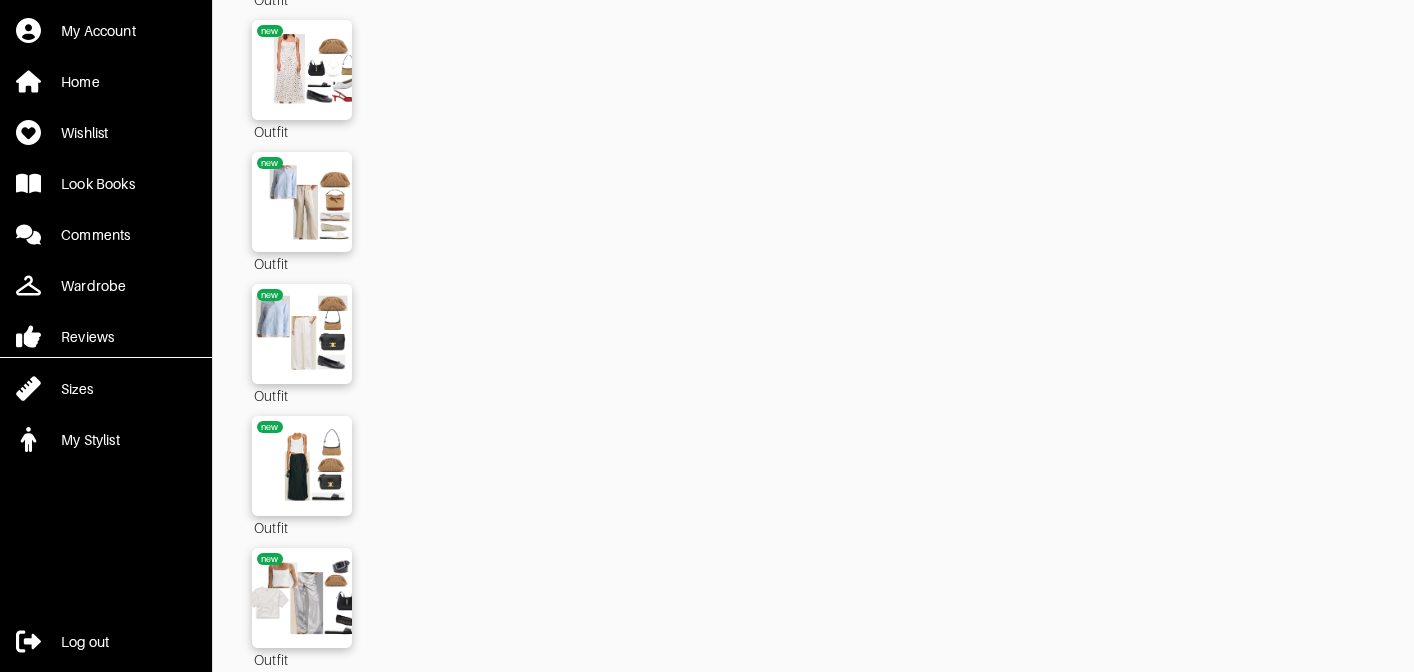 scroll, scrollTop: 3878, scrollLeft: 0, axis: vertical 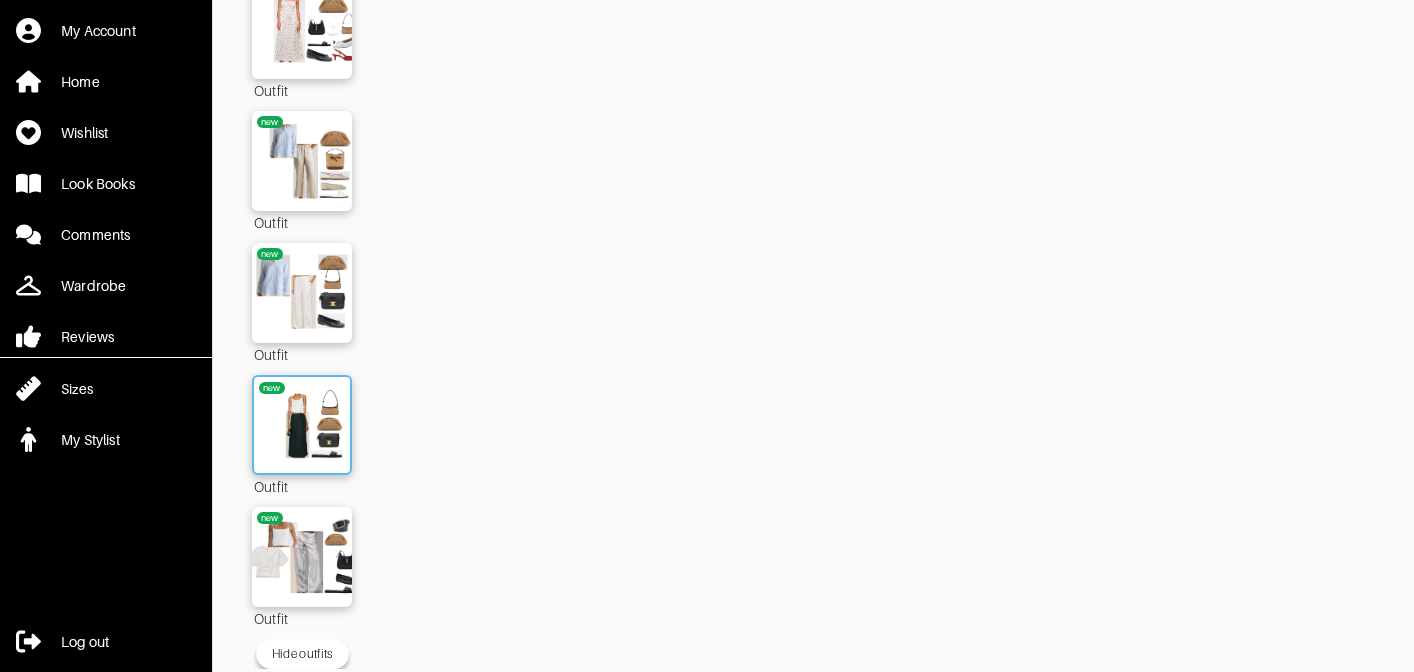 click at bounding box center (302, 425) 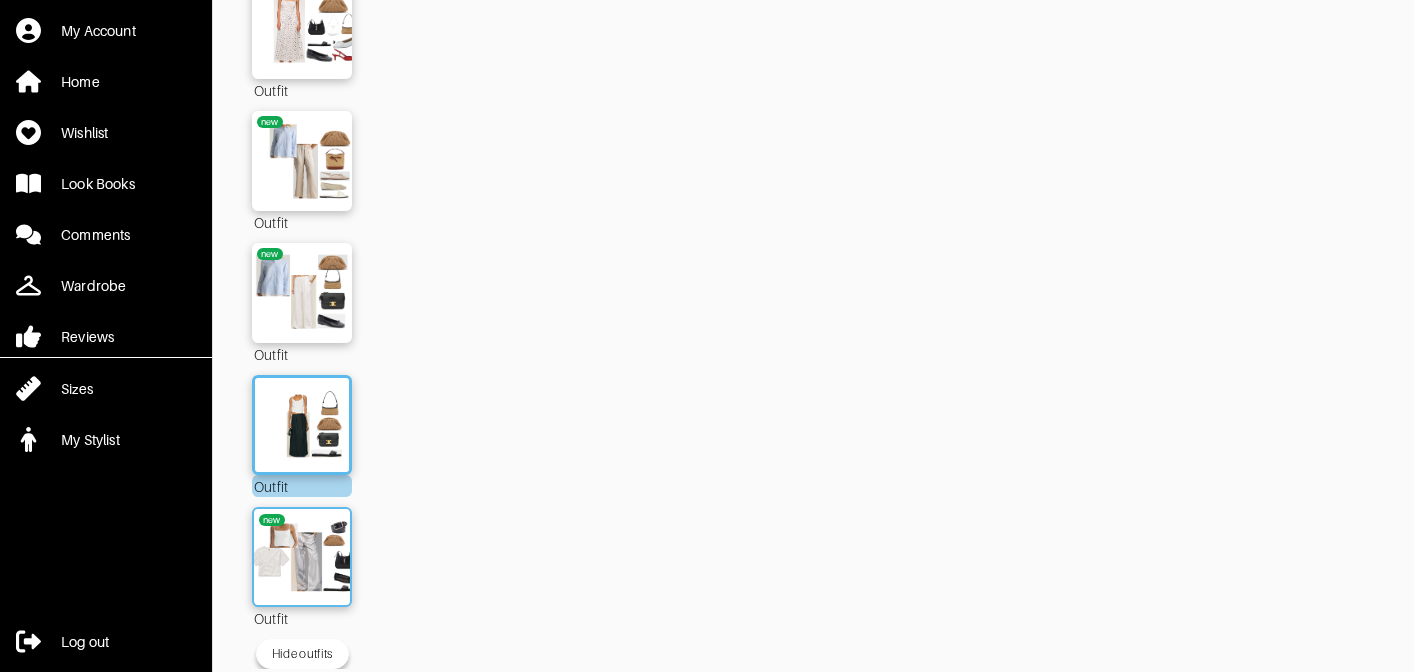 click at bounding box center (302, 557) 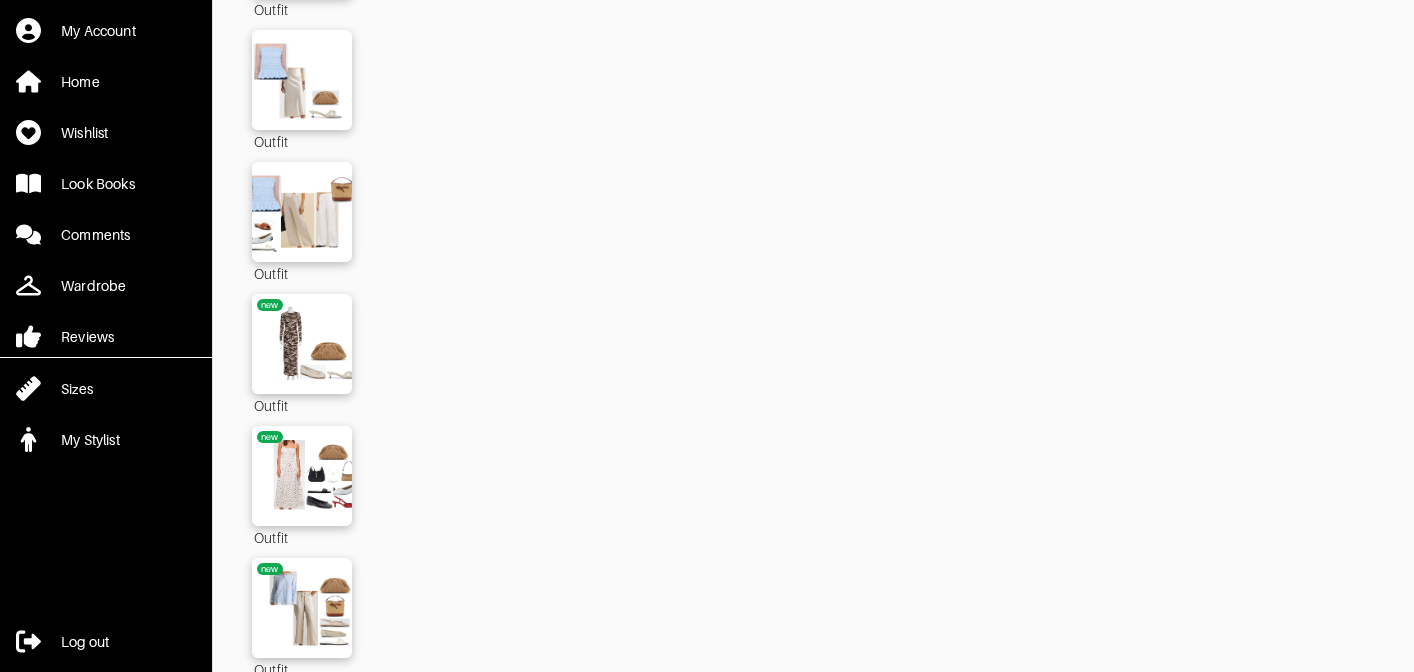 scroll, scrollTop: 3436, scrollLeft: 0, axis: vertical 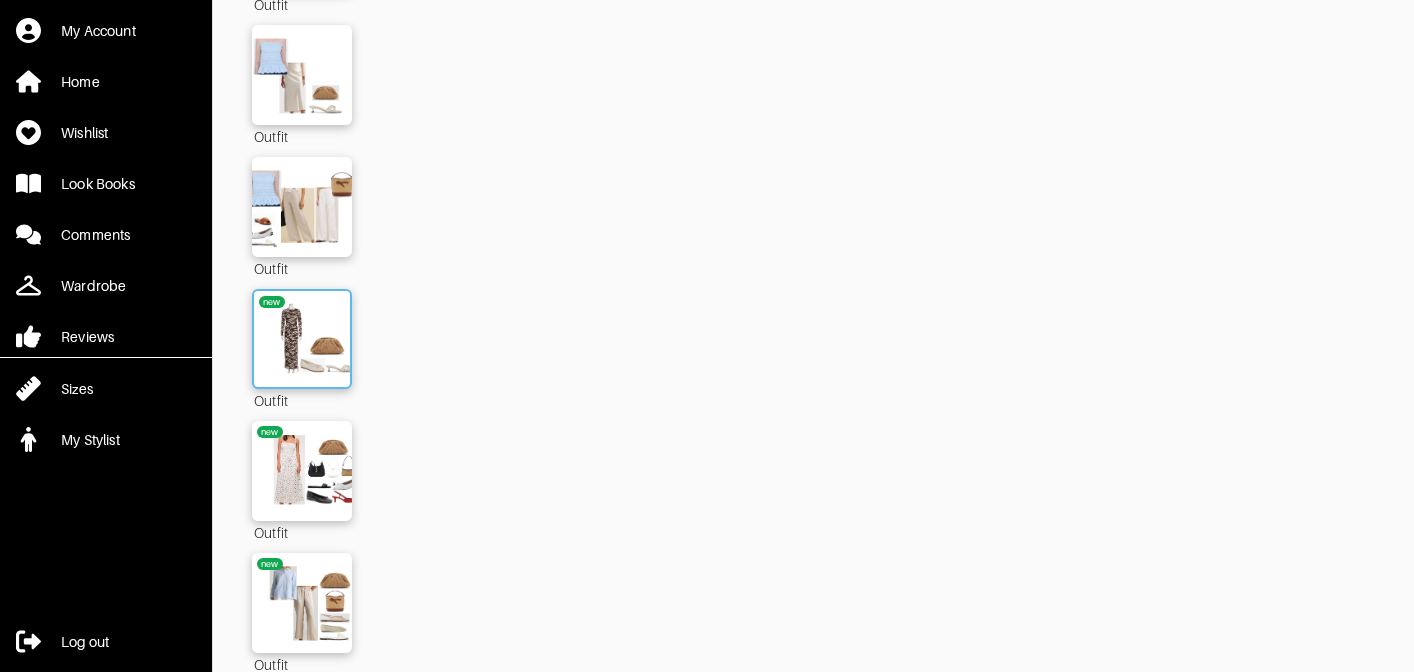 click at bounding box center (302, 339) 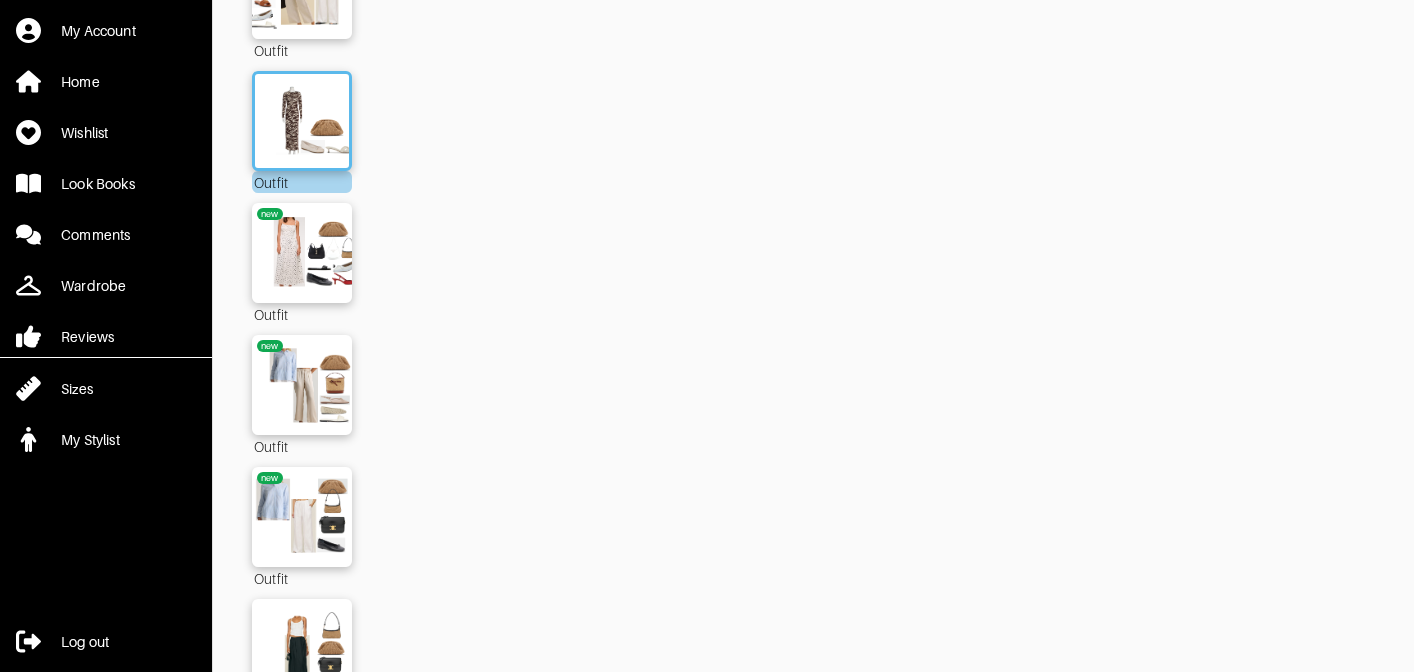scroll, scrollTop: 3878, scrollLeft: 0, axis: vertical 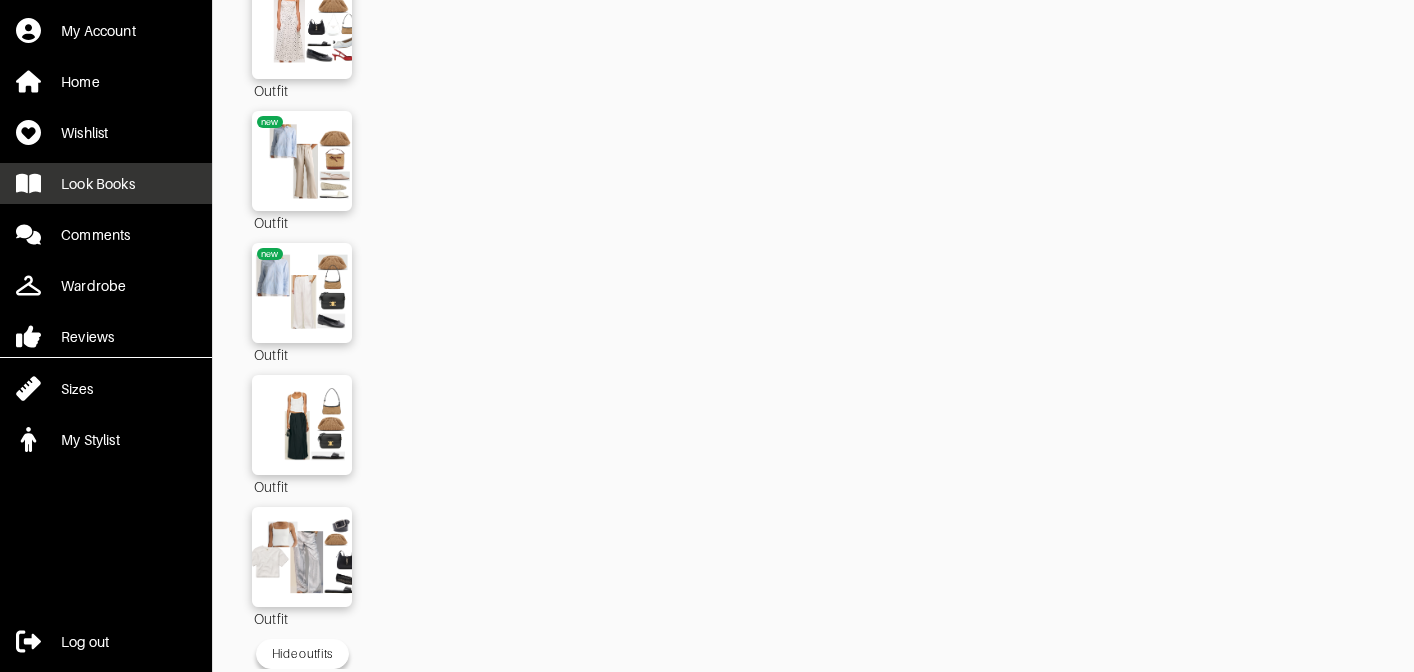 click on "Look Books" at bounding box center [98, 184] 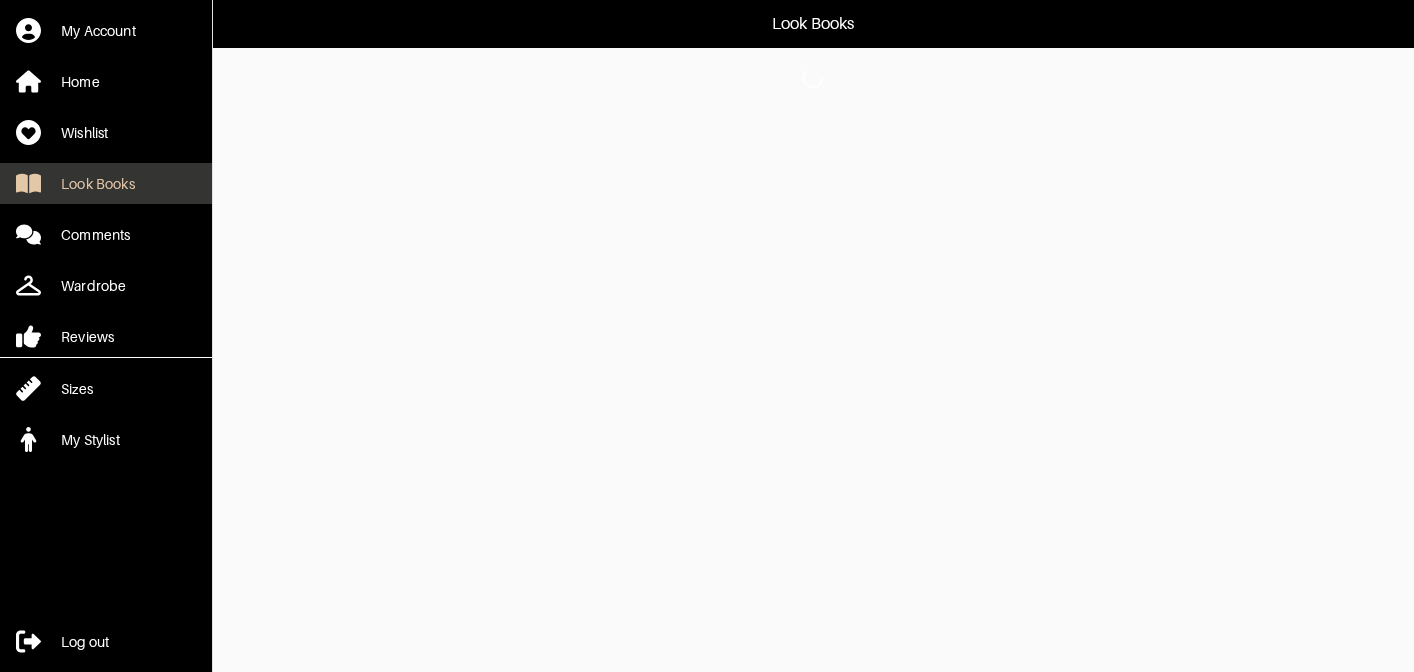 scroll, scrollTop: 0, scrollLeft: 0, axis: both 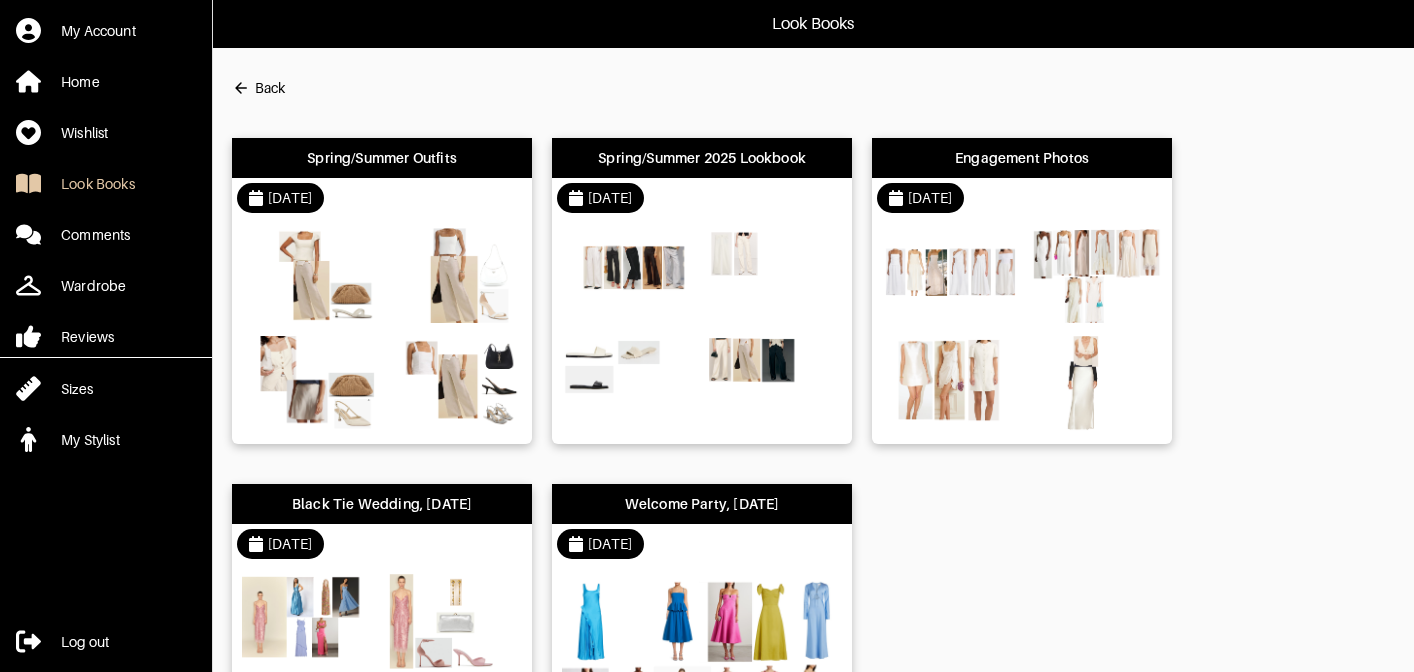 click on "[DATE]" at bounding box center [702, 198] 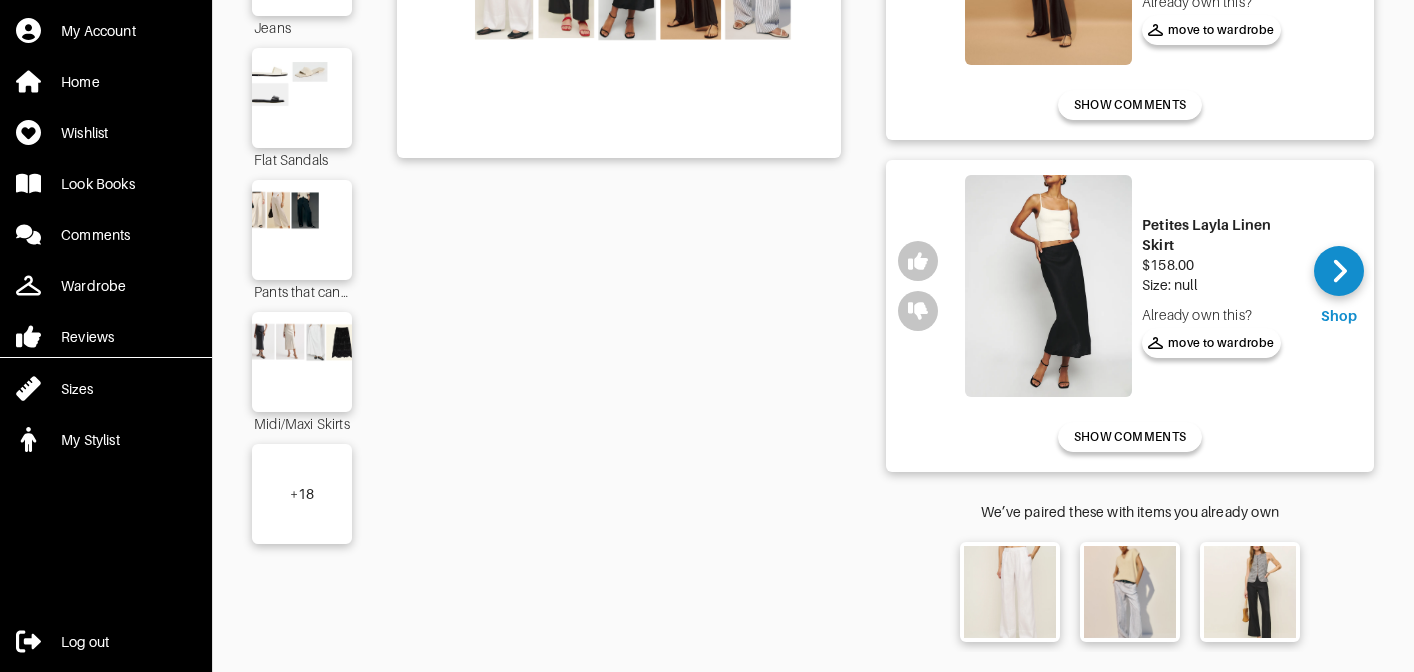click on "+  18" at bounding box center (302, 494) 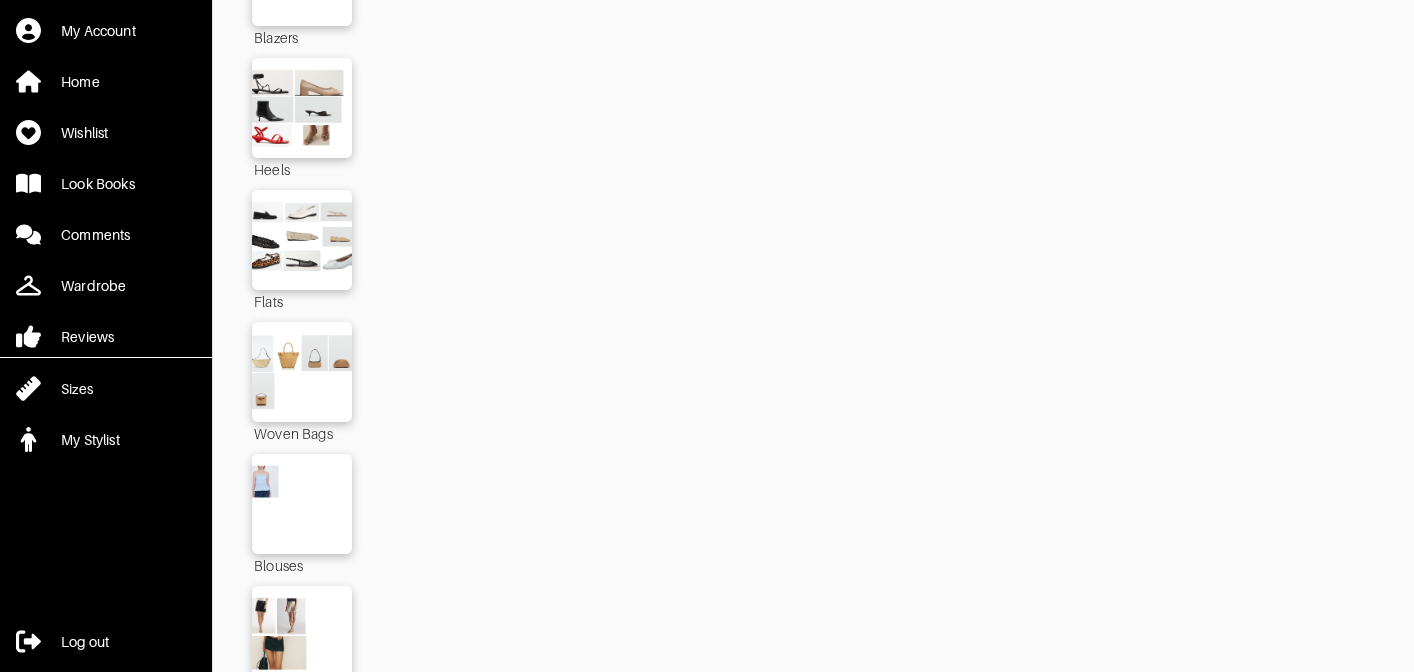 scroll, scrollTop: 2478, scrollLeft: 0, axis: vertical 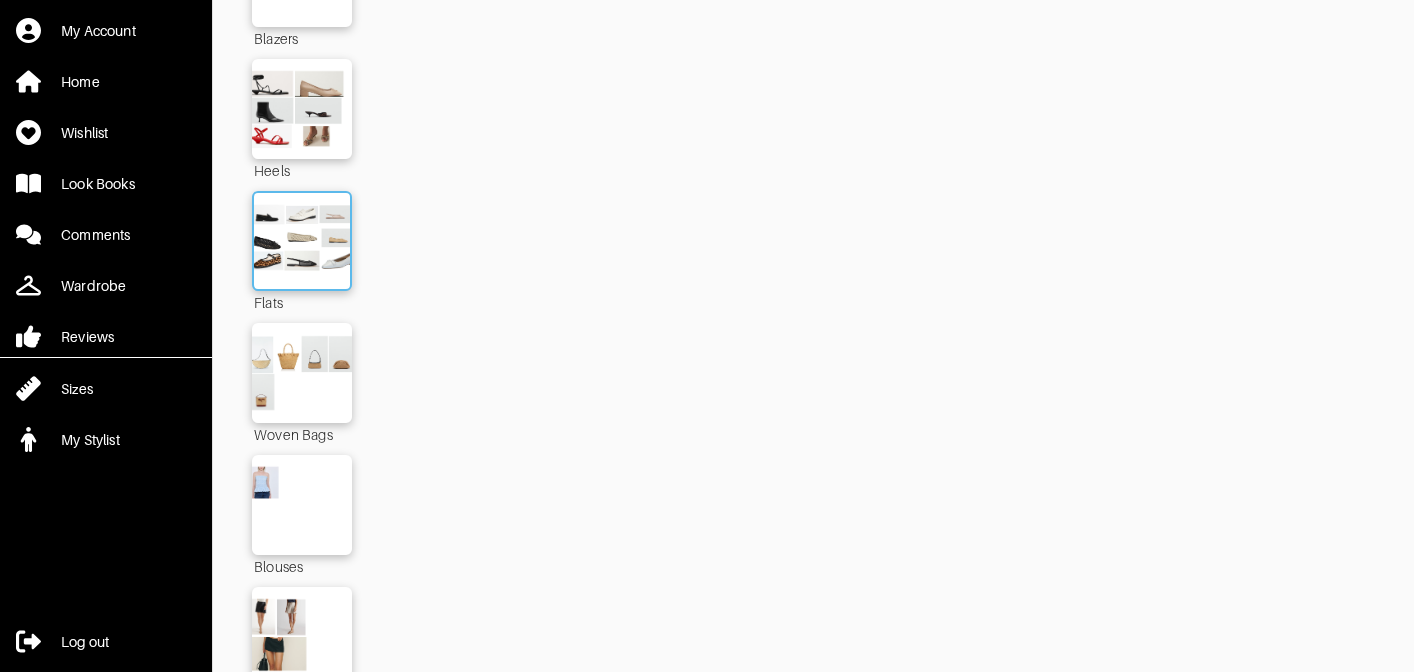click at bounding box center (302, 241) 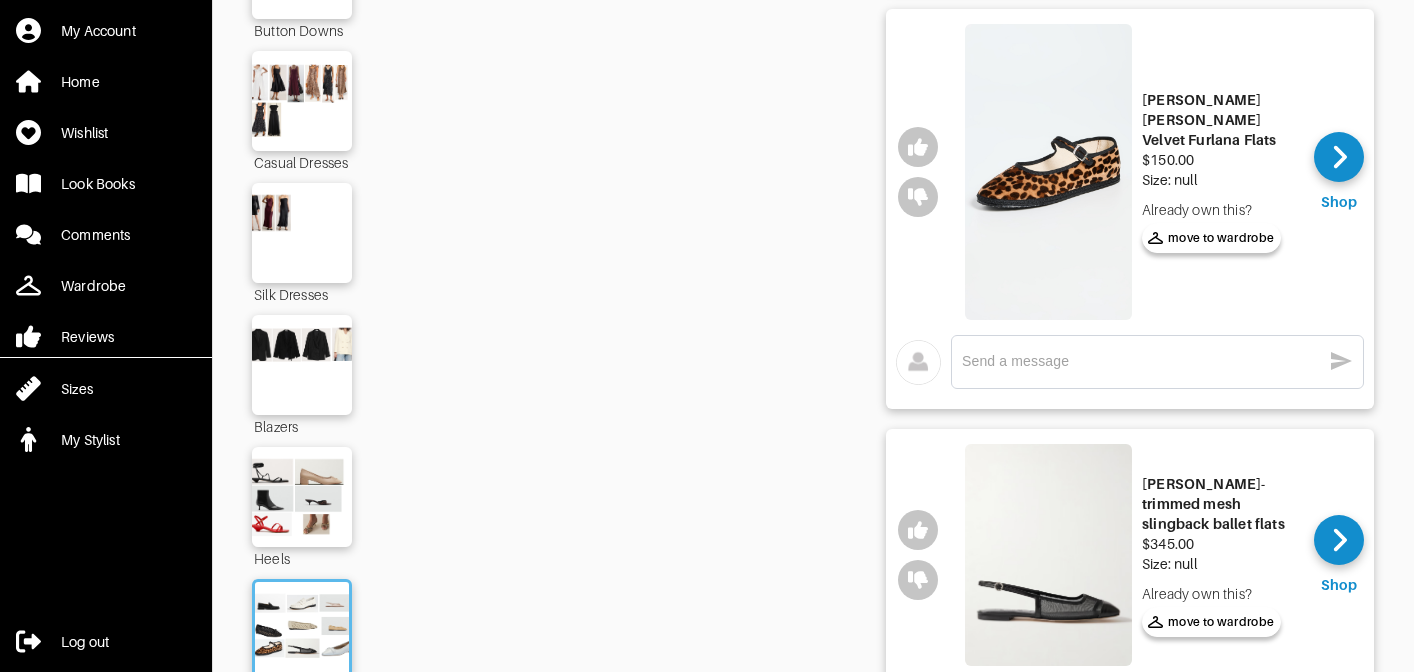 scroll, scrollTop: 2108, scrollLeft: 0, axis: vertical 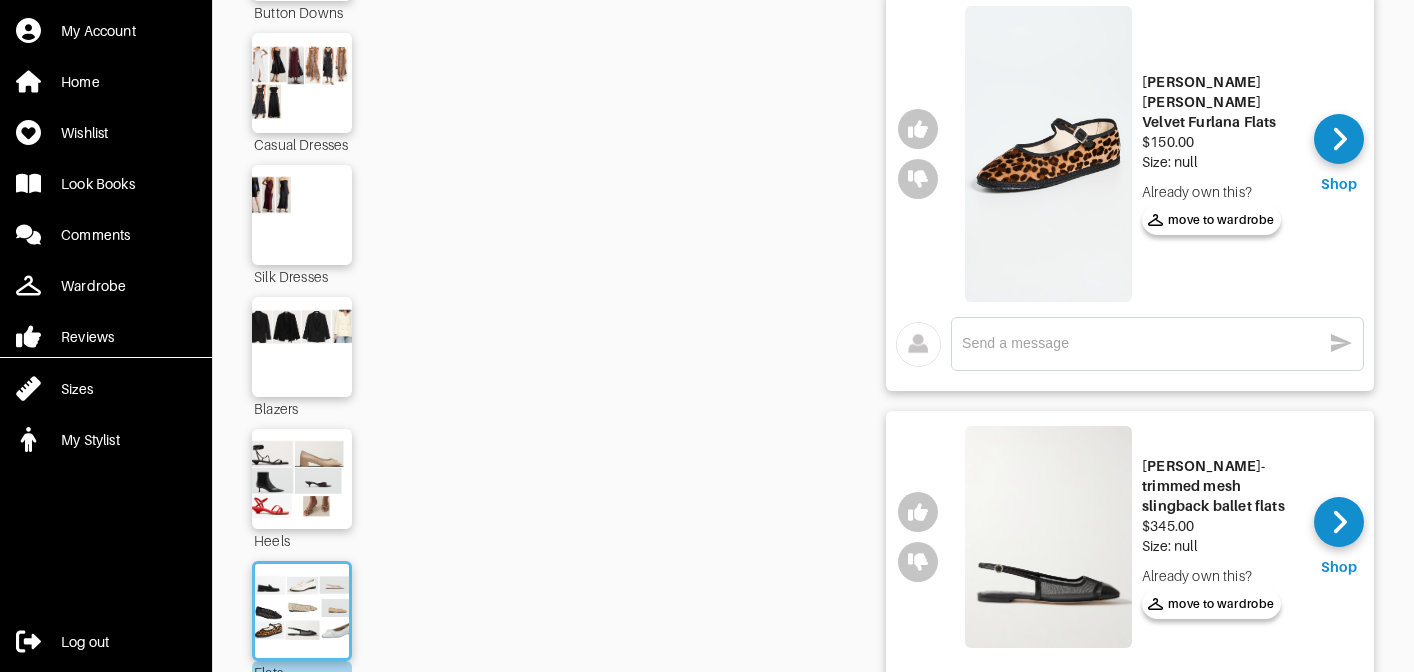drag, startPoint x: 1203, startPoint y: 487, endPoint x: 1287, endPoint y: 506, distance: 86.12201 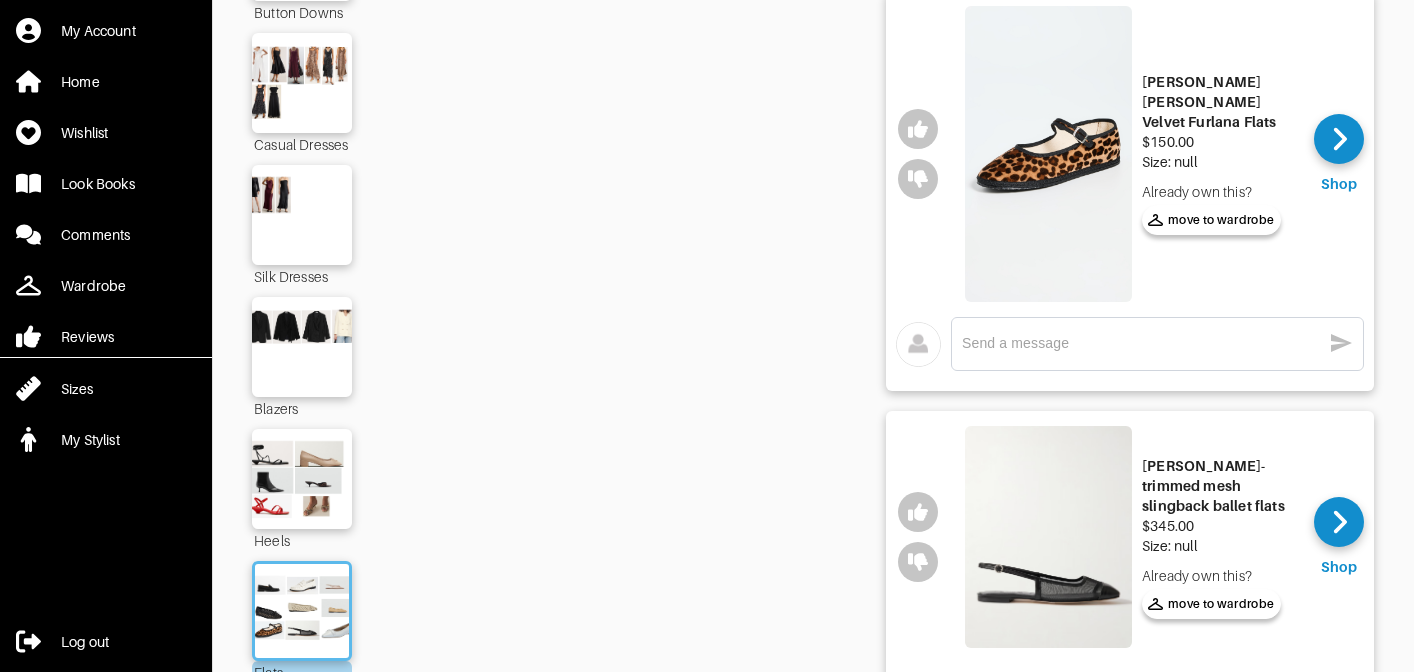 click on "[PERSON_NAME]-trimmed mesh slingback ballet flats" at bounding box center (1220, 486) 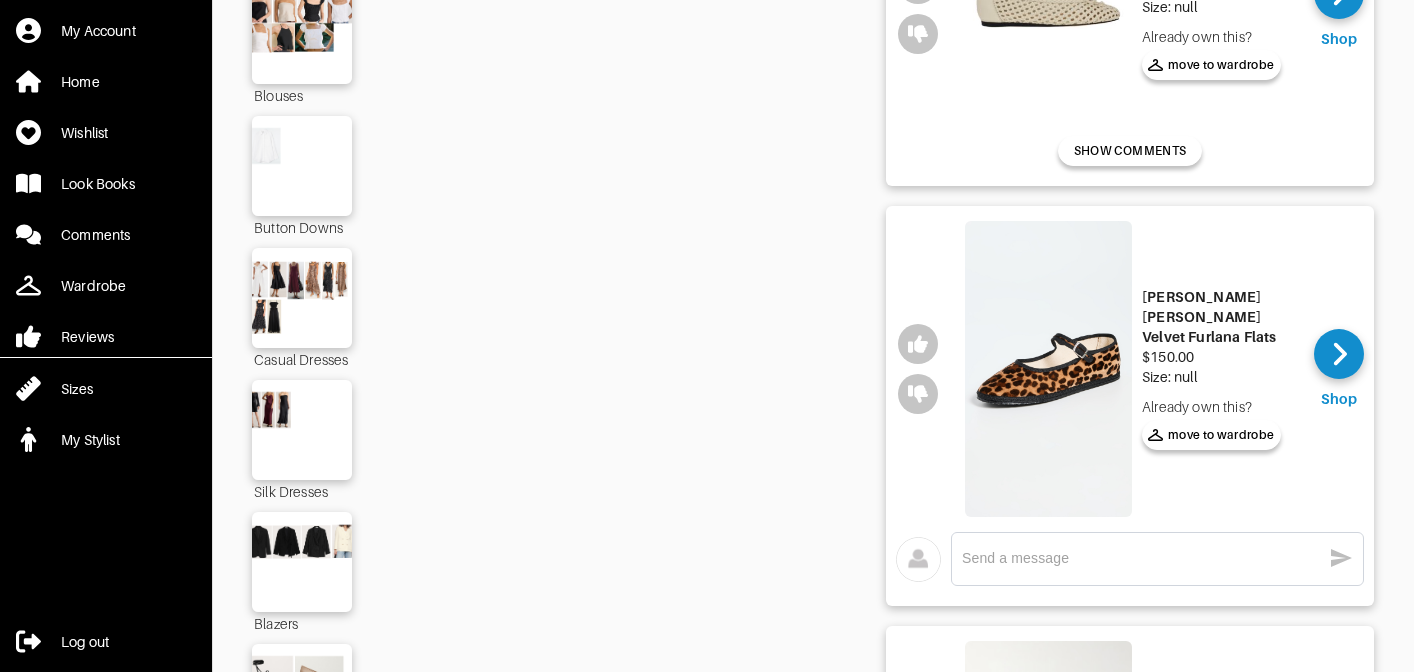 scroll, scrollTop: 1885, scrollLeft: 0, axis: vertical 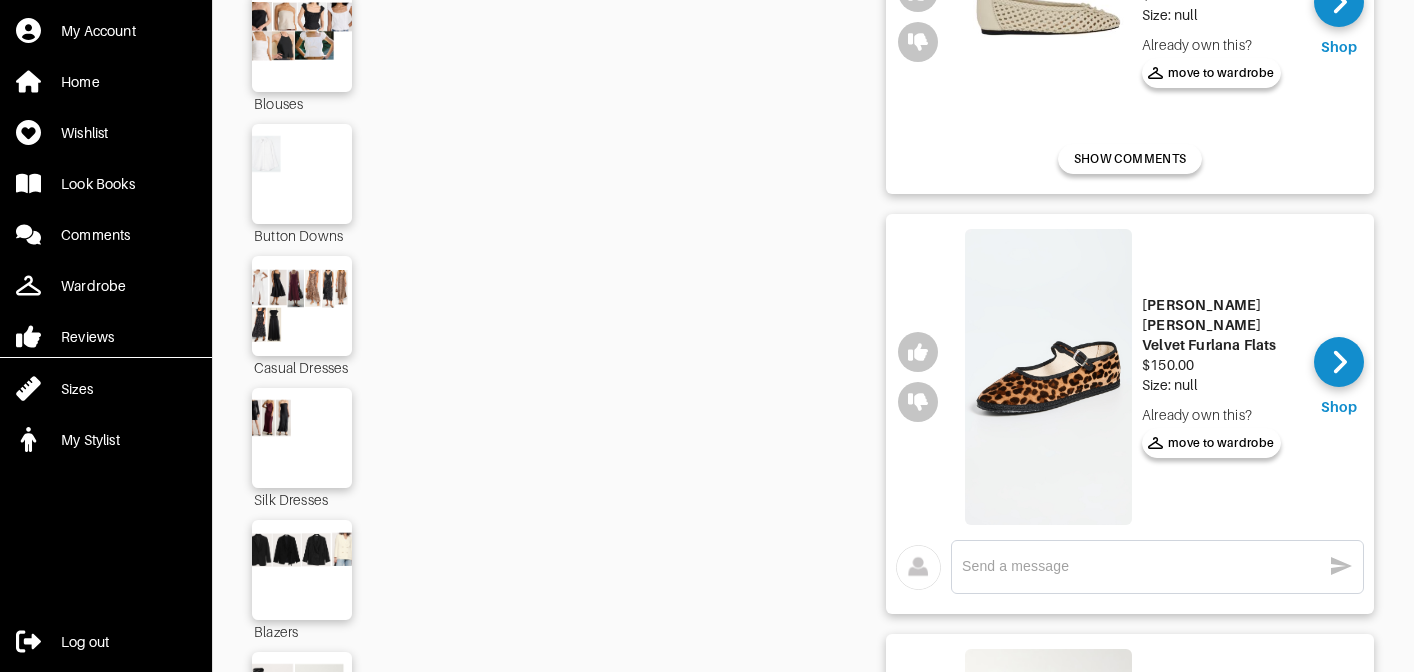 click at bounding box center [1048, 377] 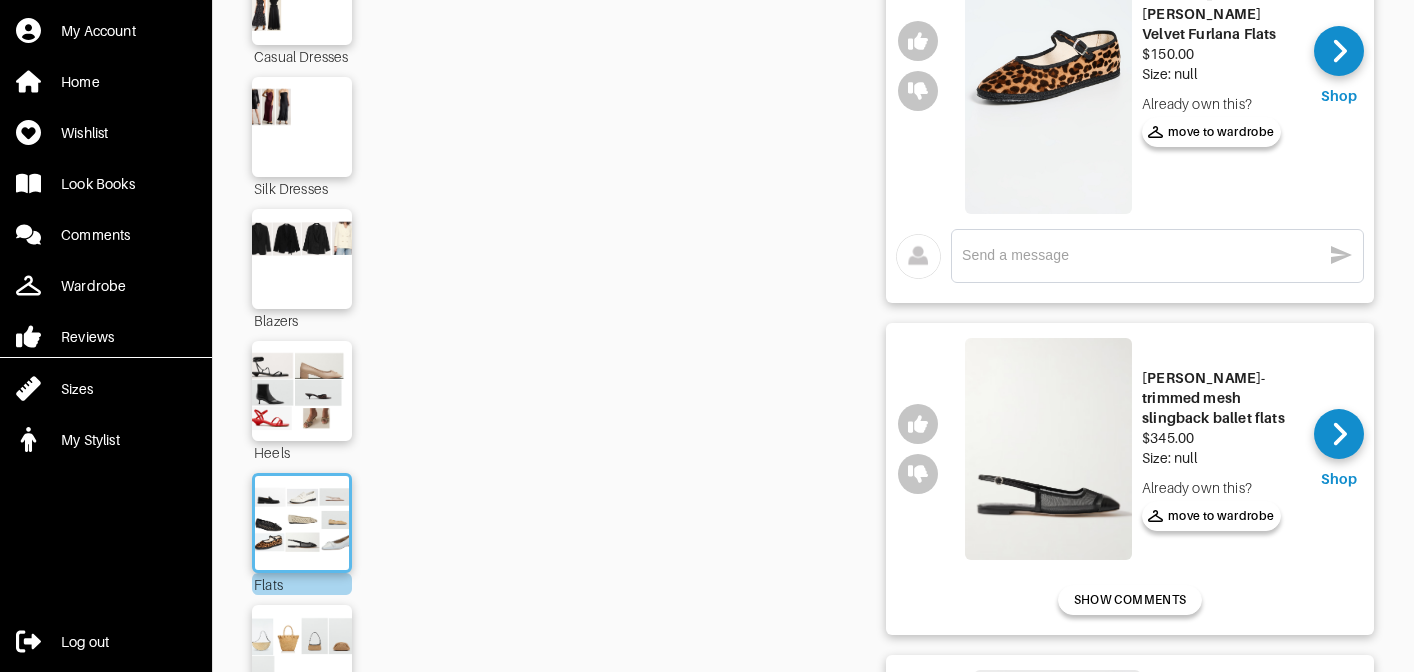 scroll, scrollTop: 2177, scrollLeft: 0, axis: vertical 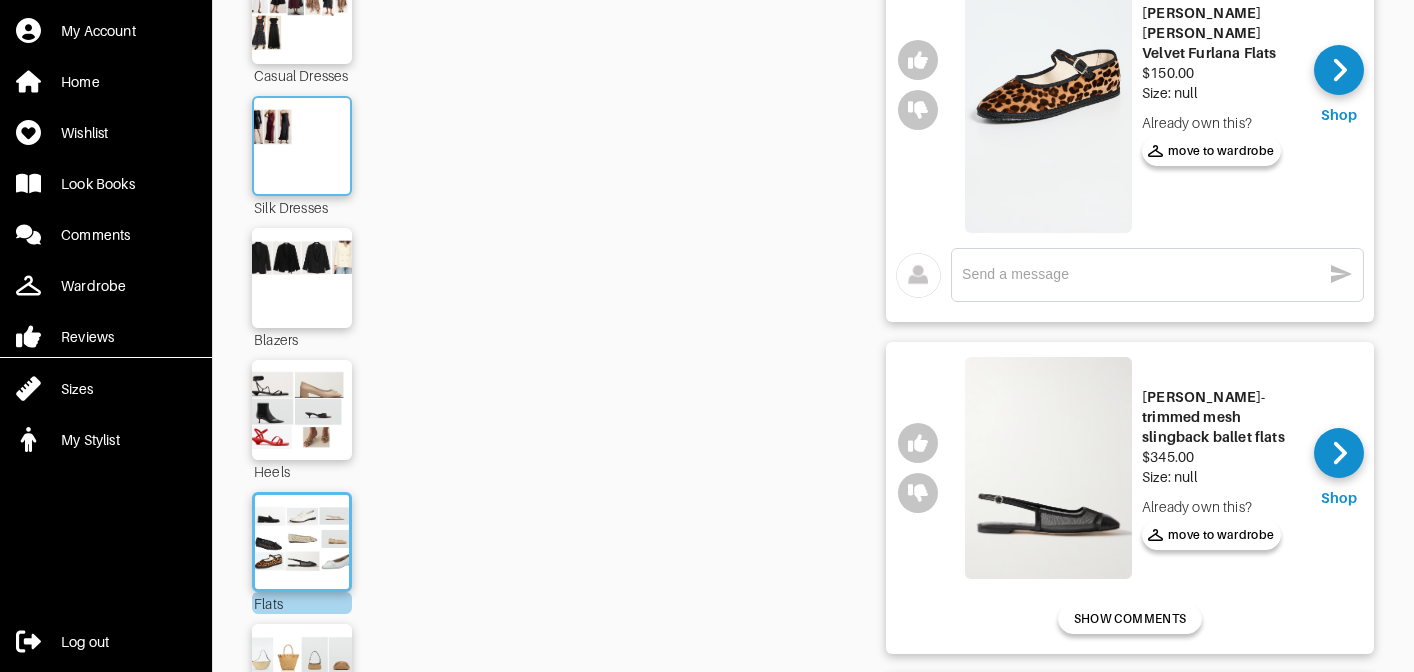 click at bounding box center (302, 146) 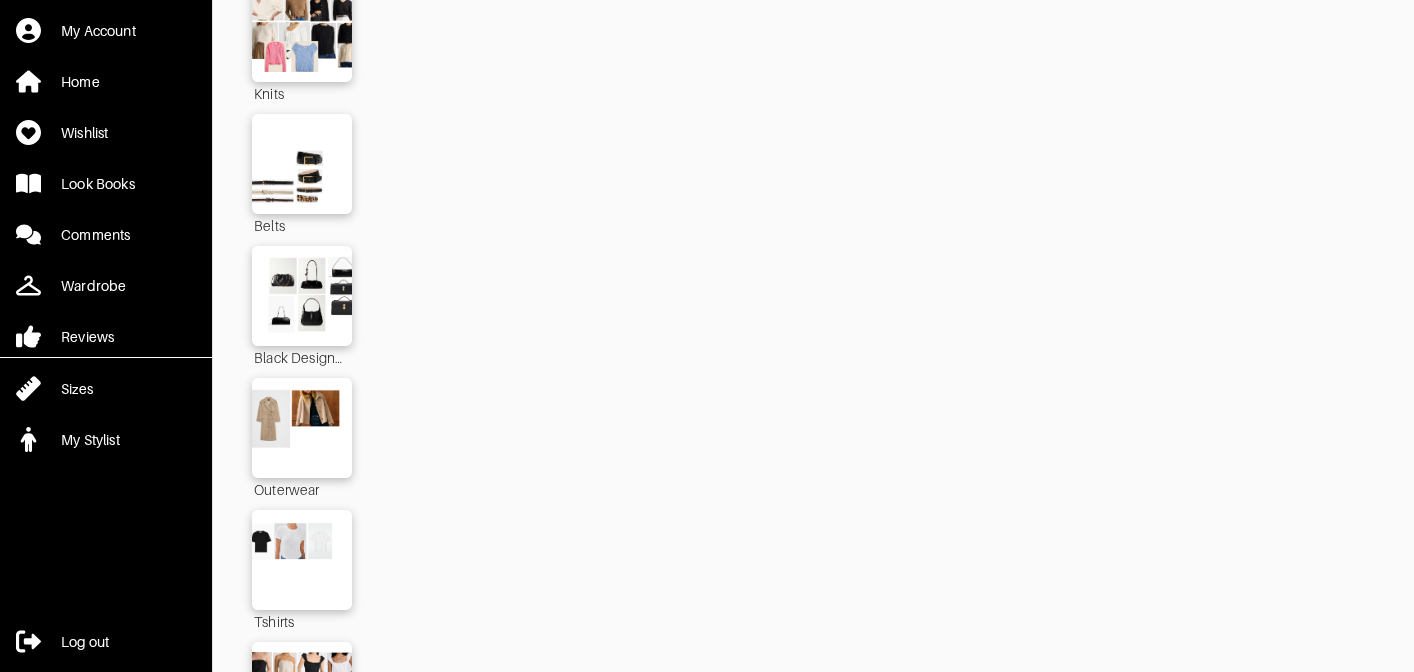 scroll, scrollTop: 1237, scrollLeft: 0, axis: vertical 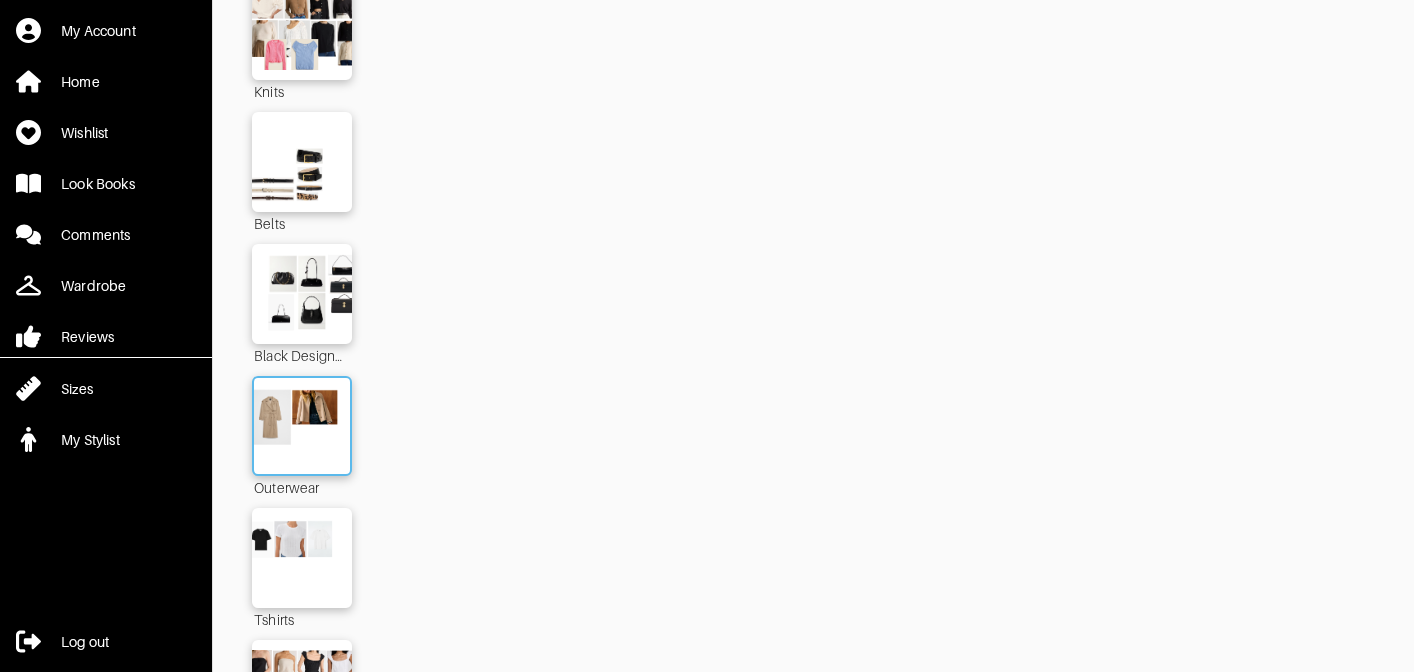 click at bounding box center (302, 426) 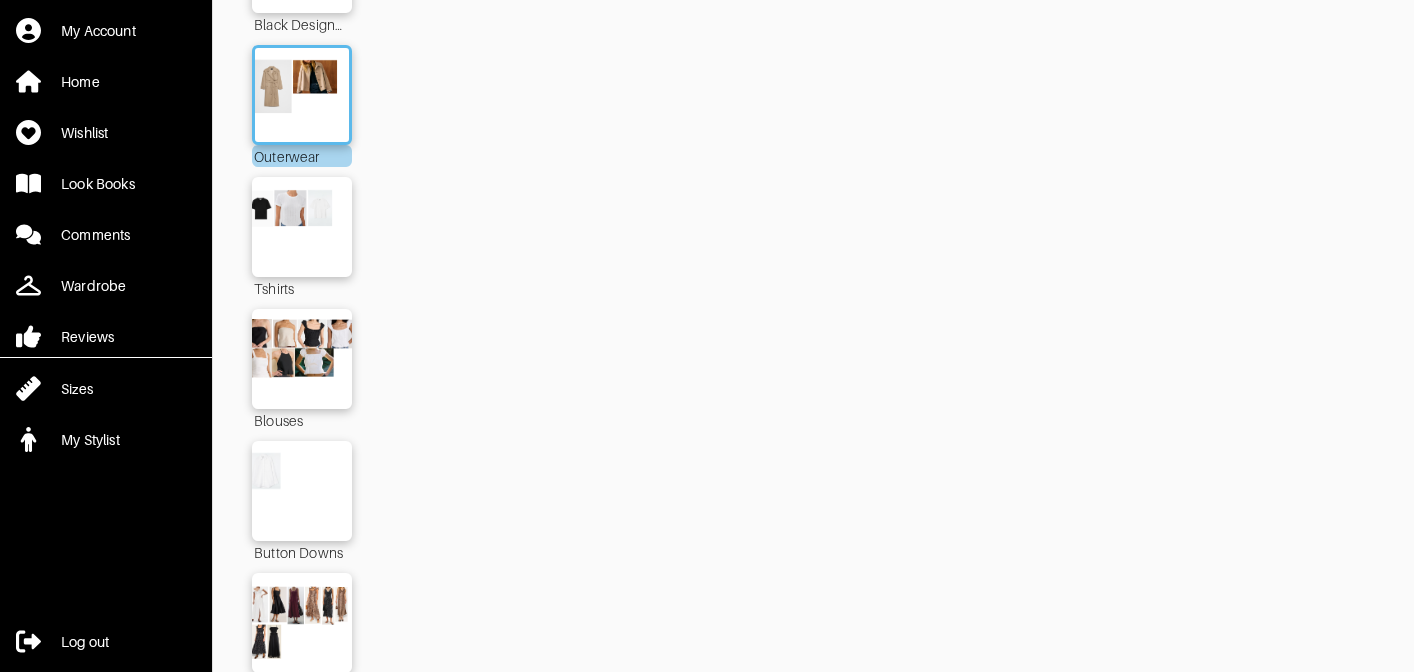 scroll, scrollTop: 1571, scrollLeft: 0, axis: vertical 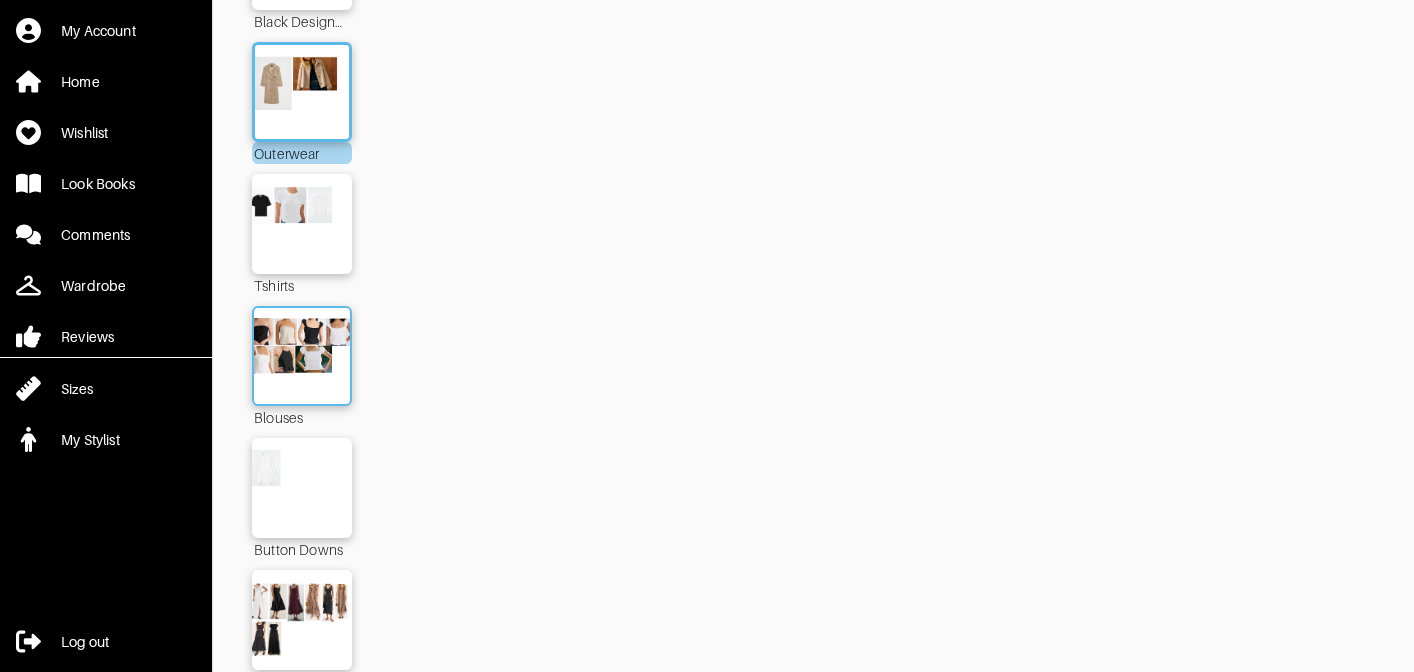 click at bounding box center (302, 356) 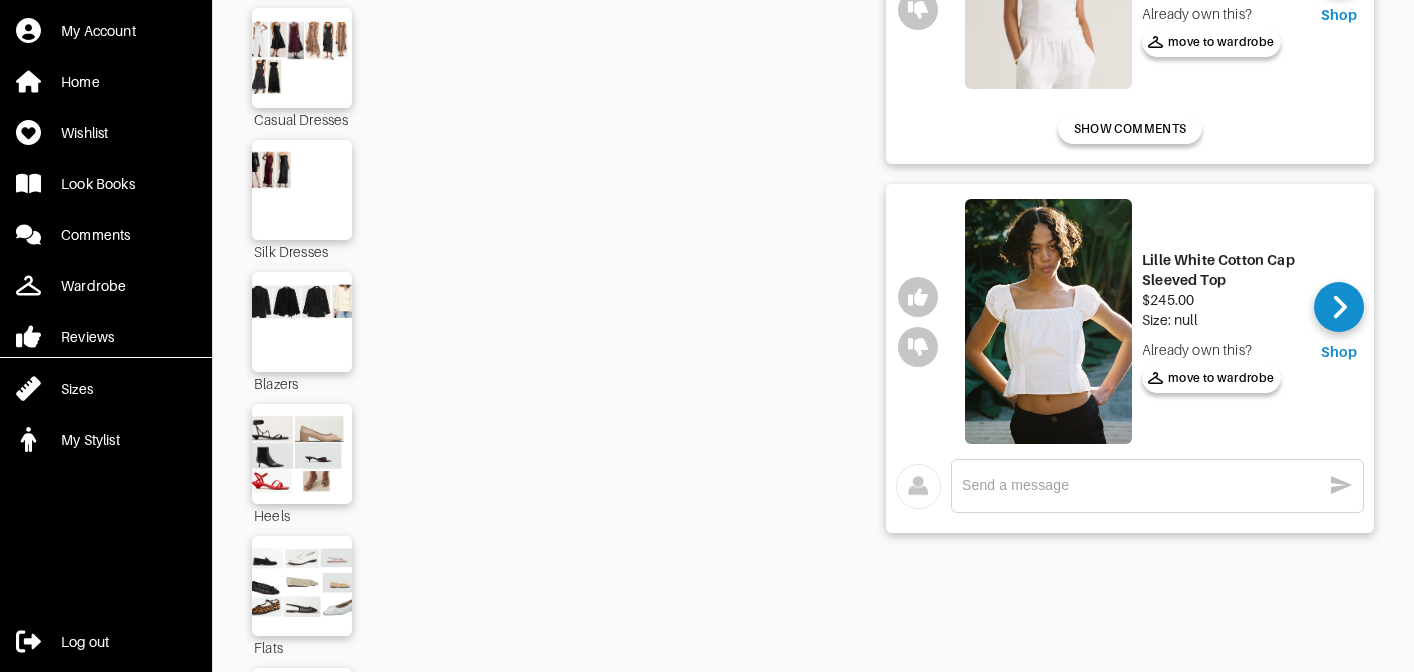scroll, scrollTop: 2143, scrollLeft: 0, axis: vertical 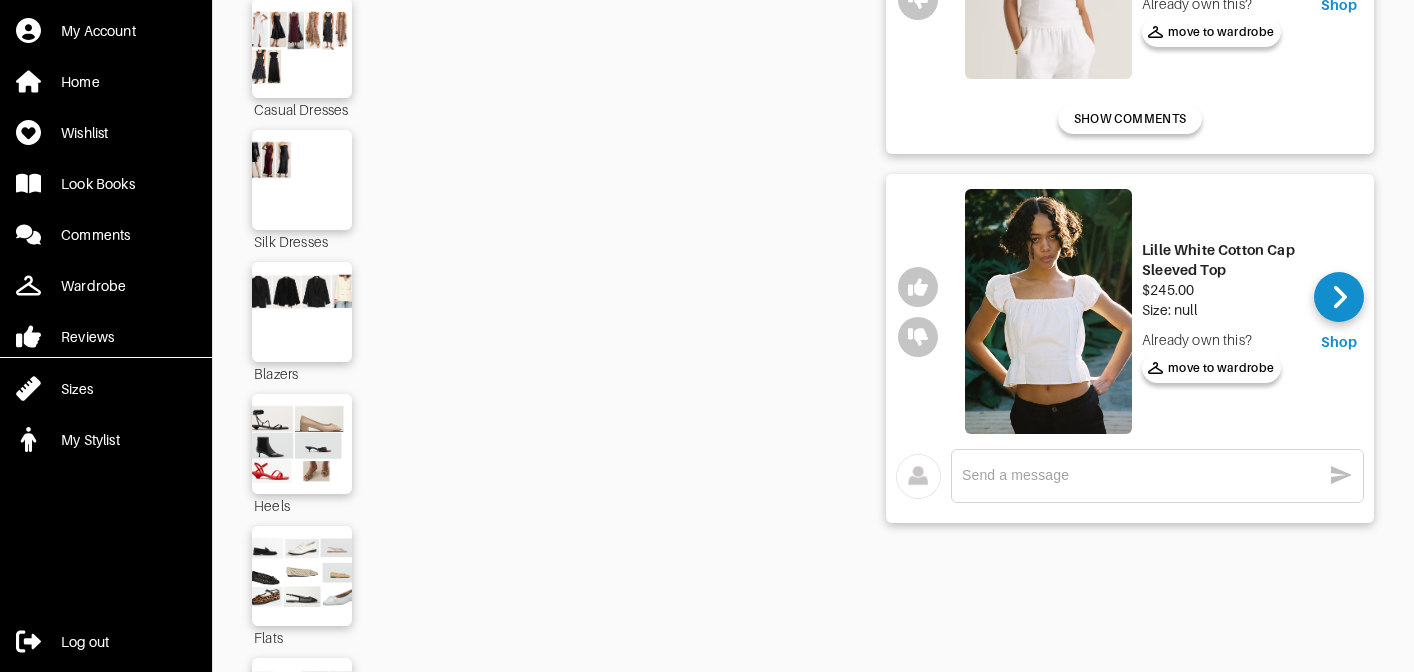 click at bounding box center (1048, 311) 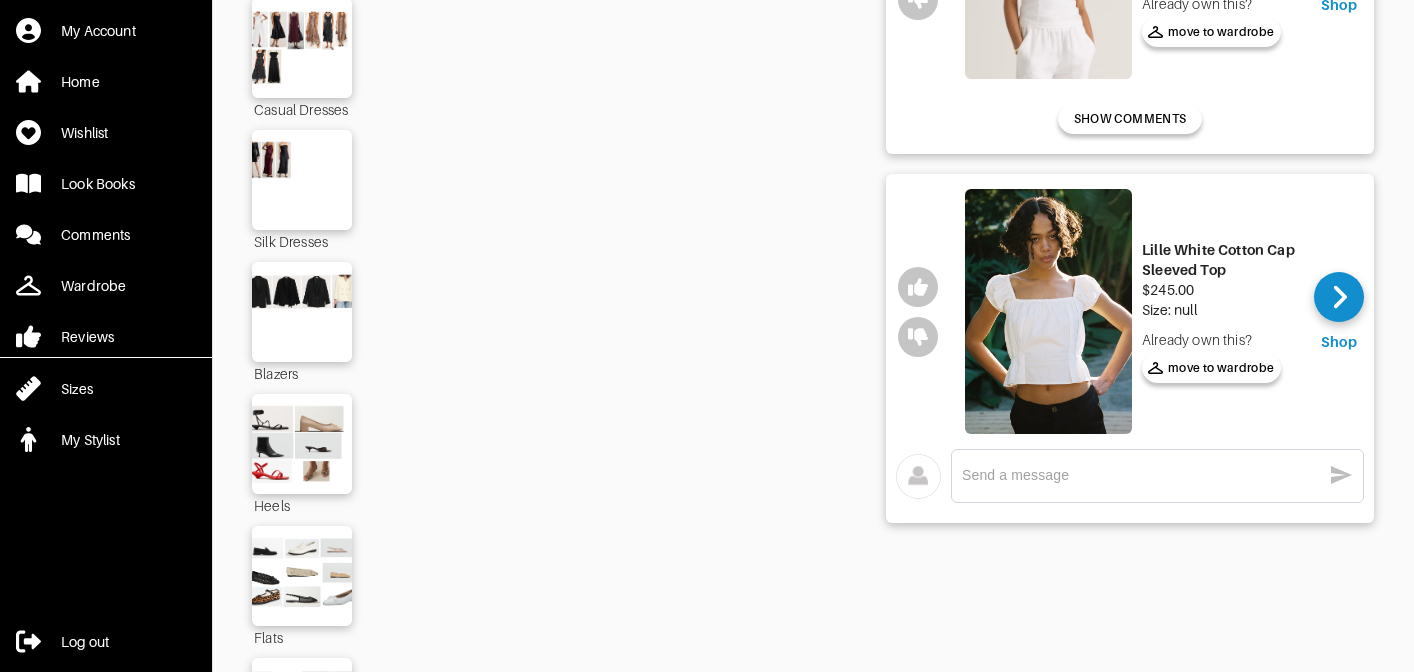 scroll, scrollTop: 2143, scrollLeft: 0, axis: vertical 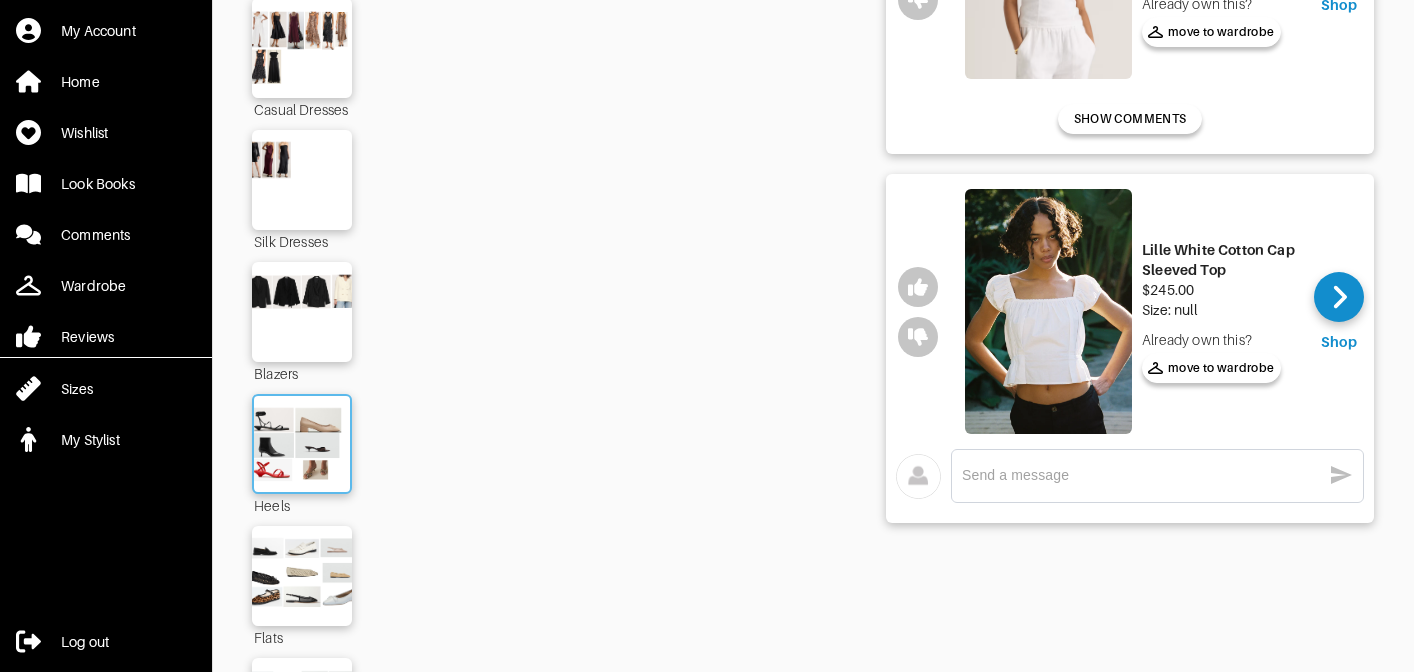 click at bounding box center [302, 444] 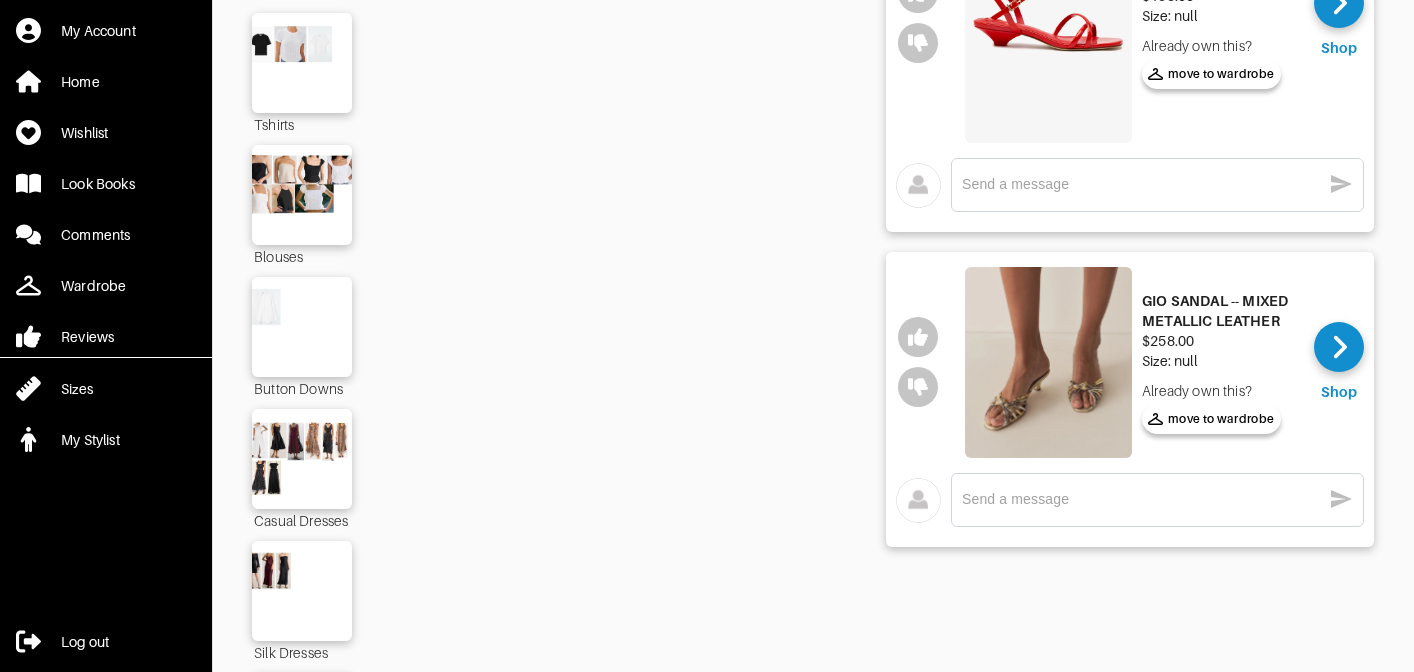 scroll, scrollTop: 1727, scrollLeft: 0, axis: vertical 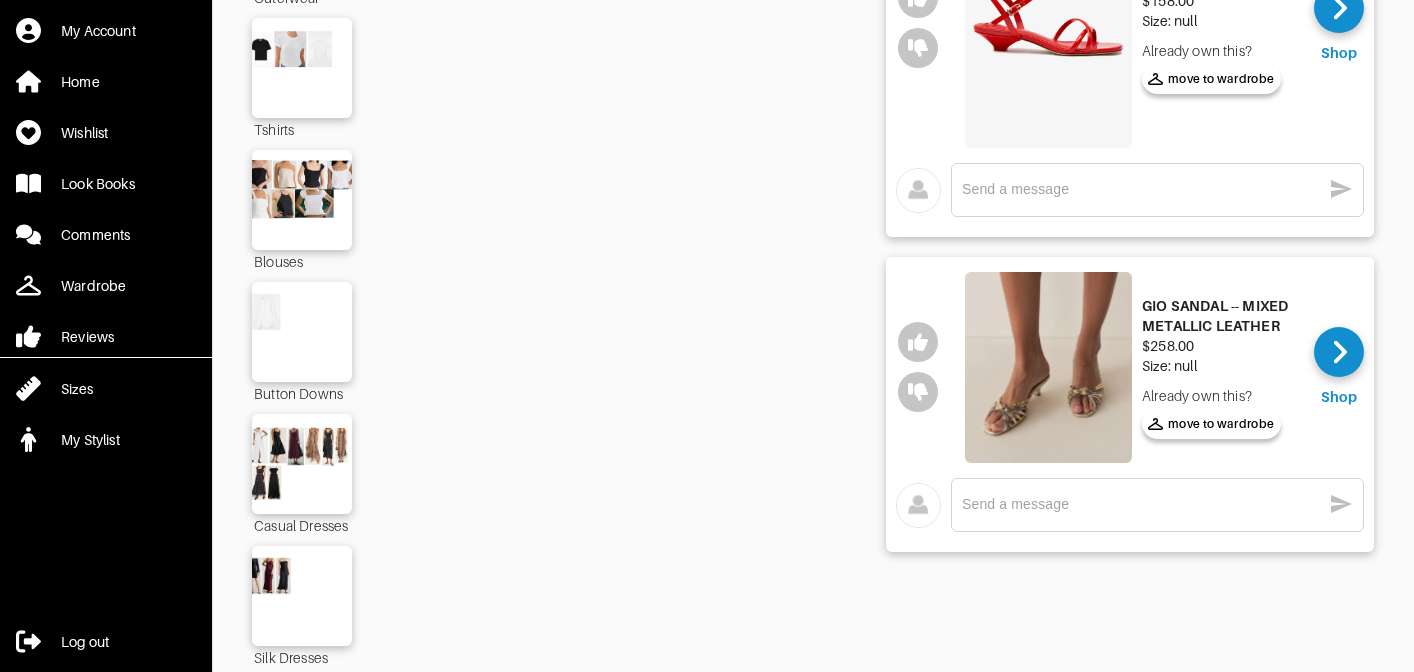 click at bounding box center [1048, 367] 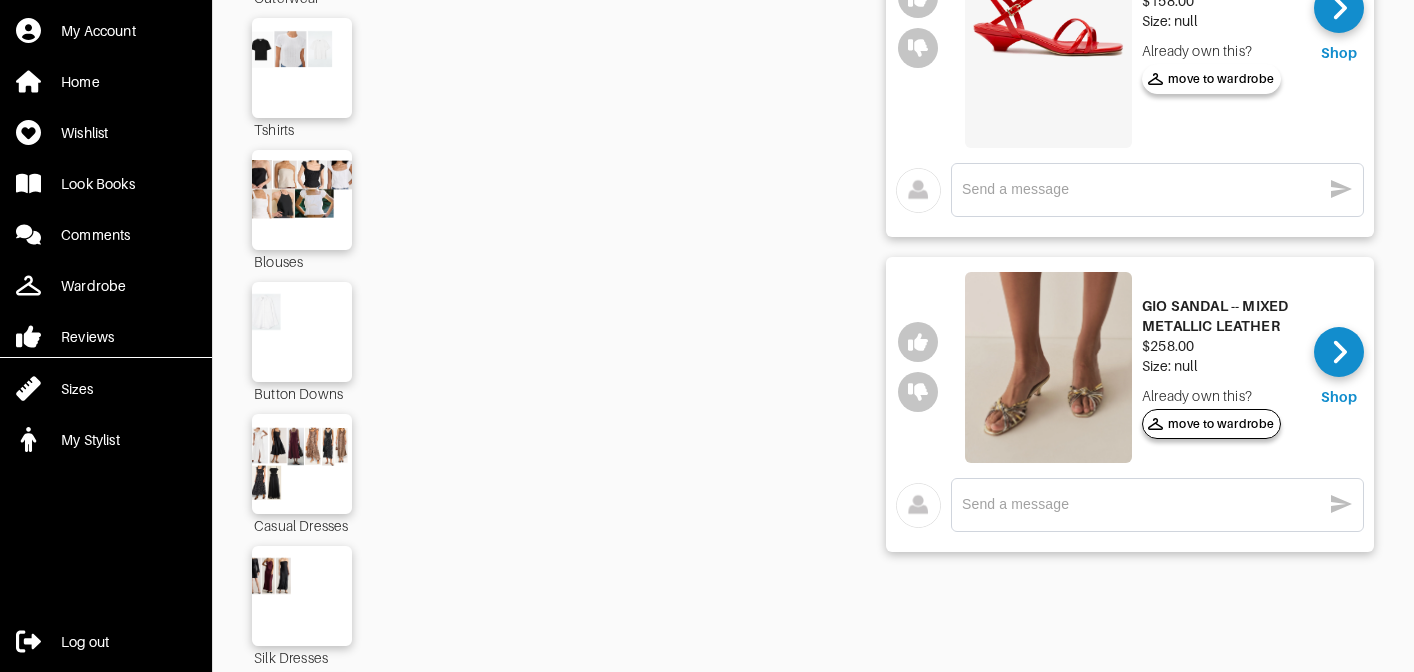 click on "move to wardrobe" at bounding box center [1211, 424] 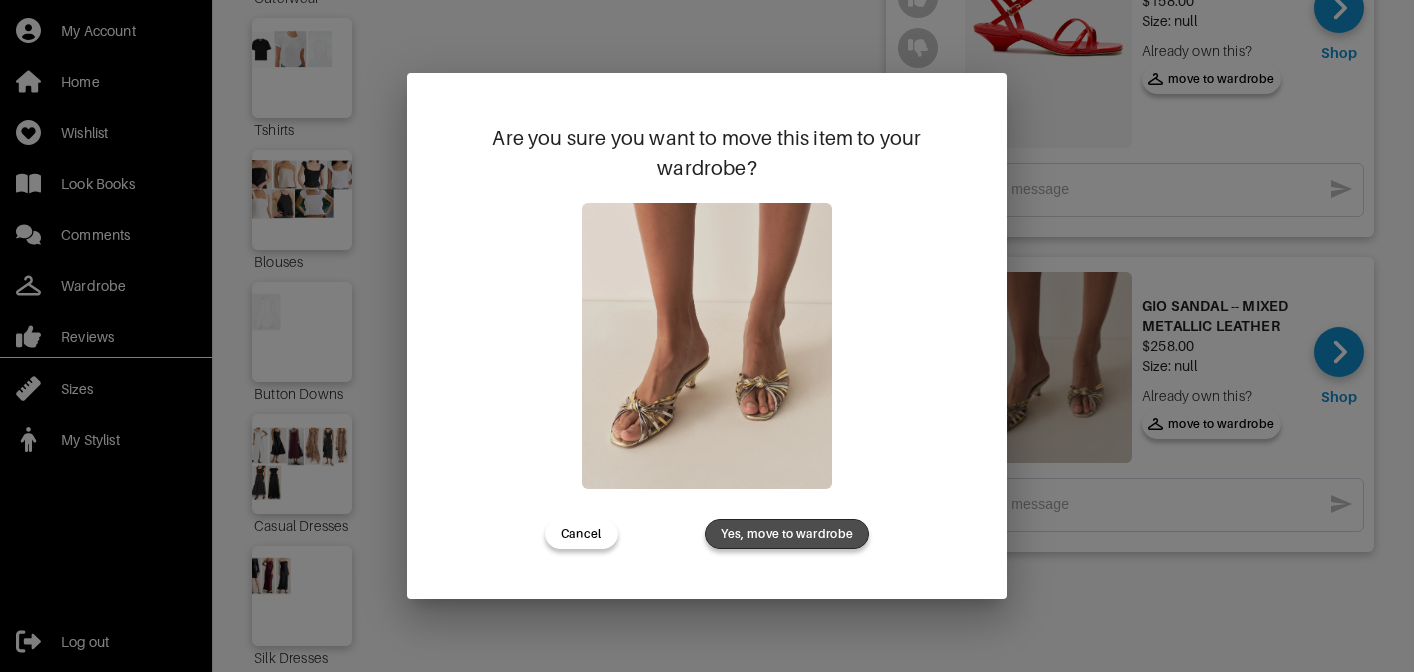 click on "Yes, move to wardrobe" at bounding box center [787, 534] 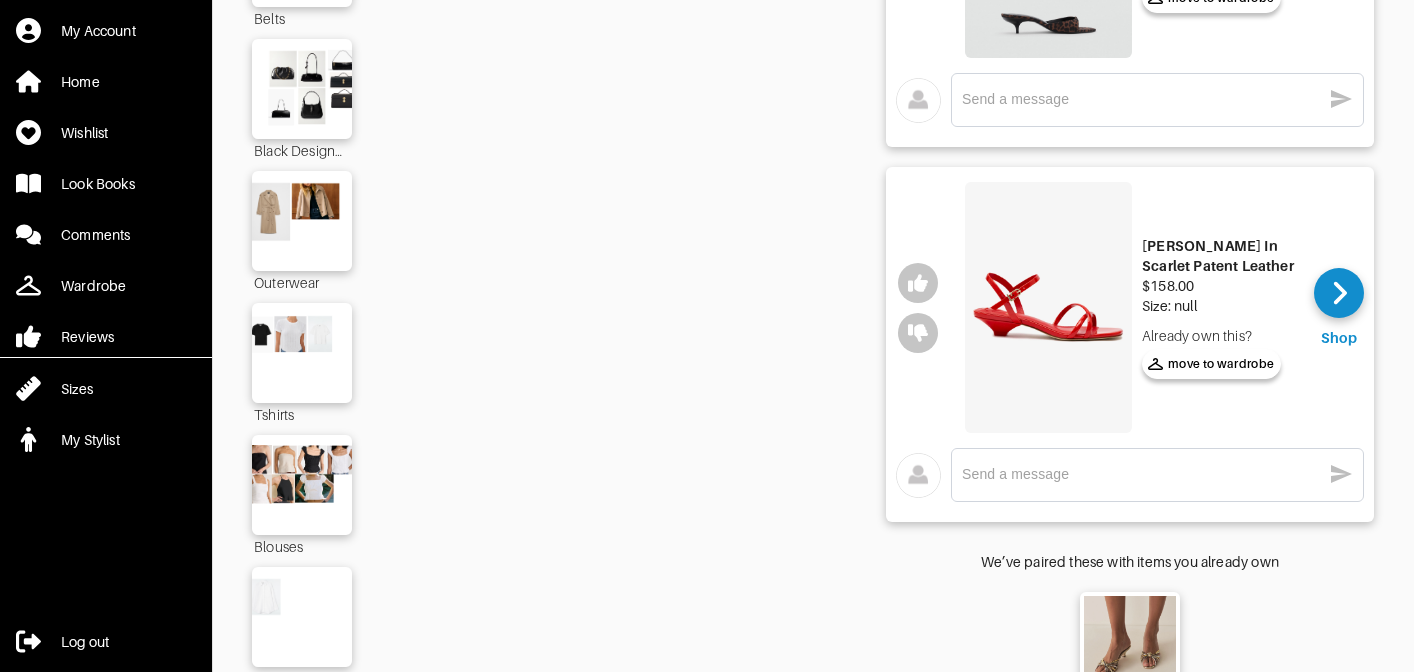 scroll, scrollTop: 1440, scrollLeft: 0, axis: vertical 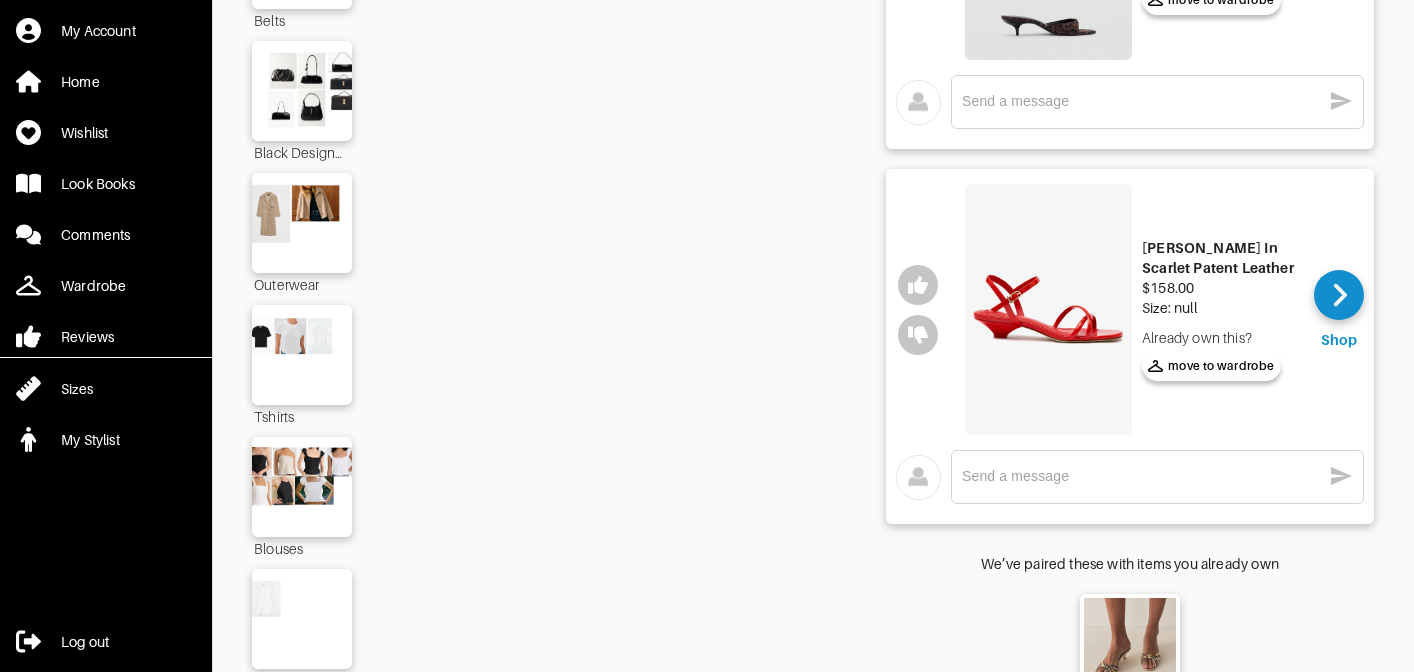 click on "[PERSON_NAME] In Scarlet Patent Leather" at bounding box center [1220, 258] 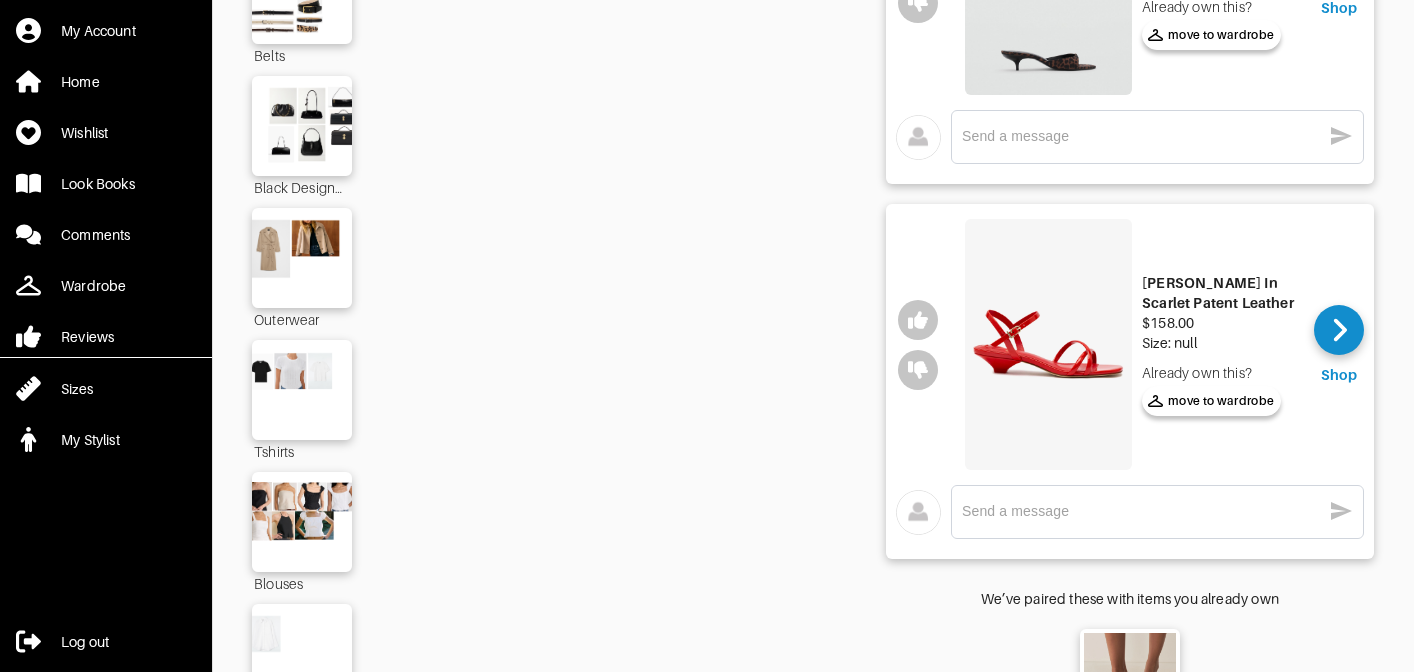 scroll, scrollTop: 1396, scrollLeft: 0, axis: vertical 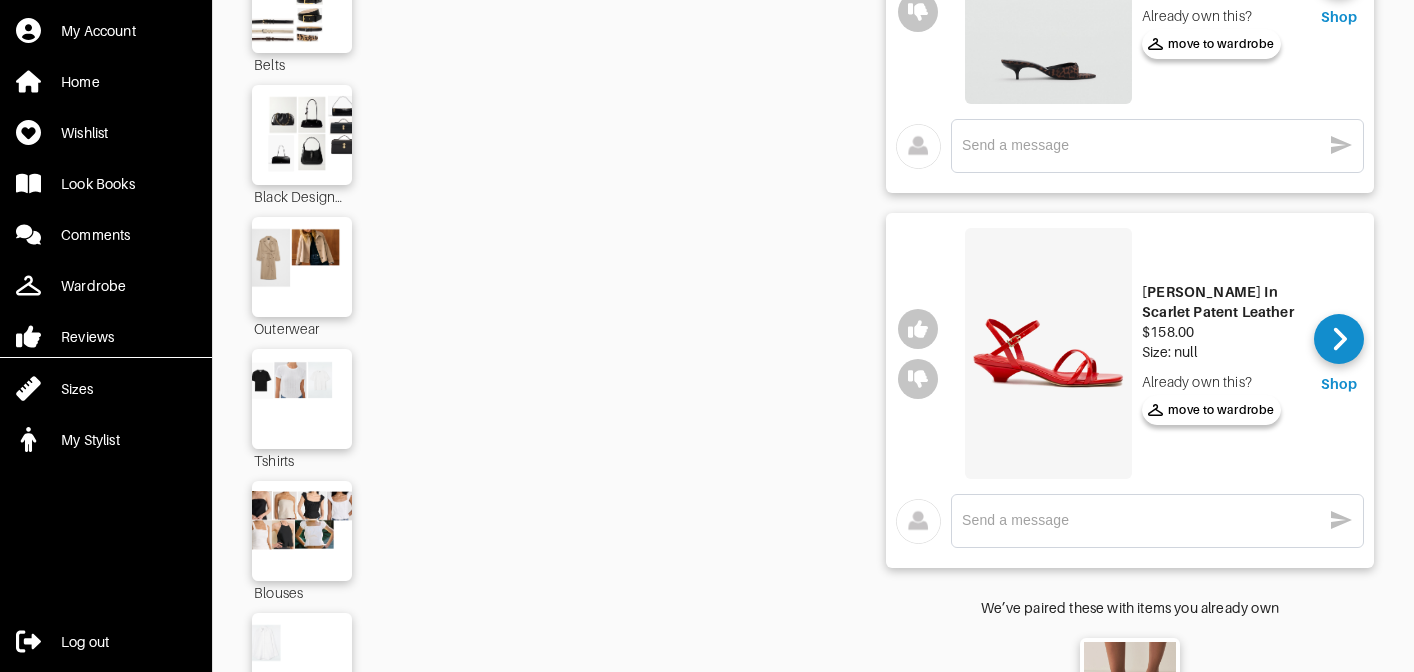 drag, startPoint x: 1297, startPoint y: 314, endPoint x: 1145, endPoint y: 284, distance: 154.93224 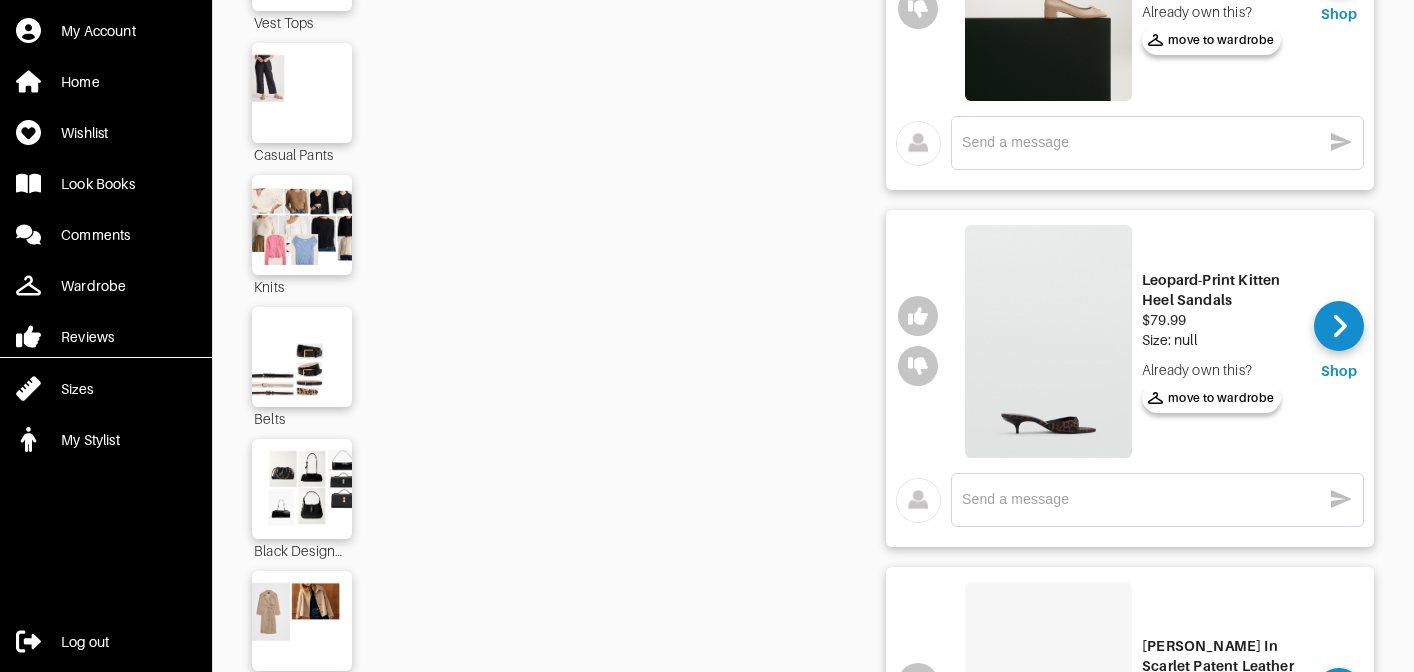 scroll, scrollTop: 1006, scrollLeft: 0, axis: vertical 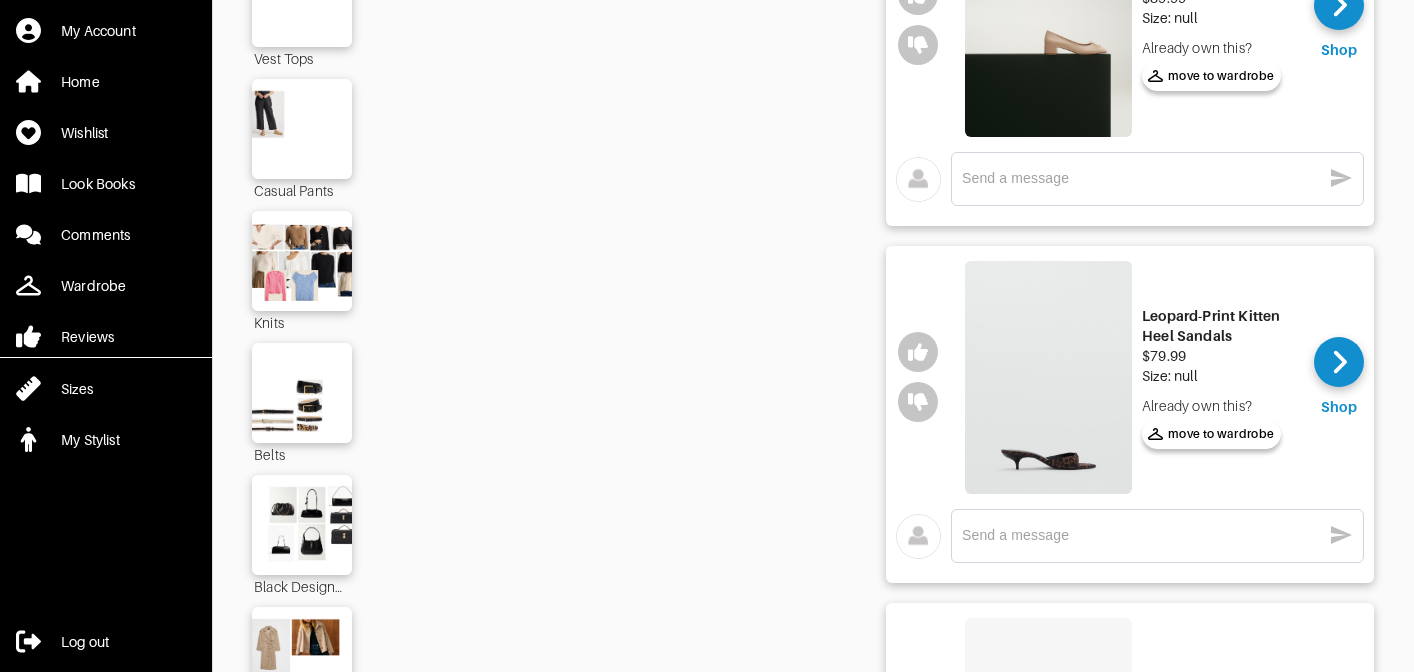 click on "Leopard-Print Kitten Heel Sandals" at bounding box center [1220, 326] 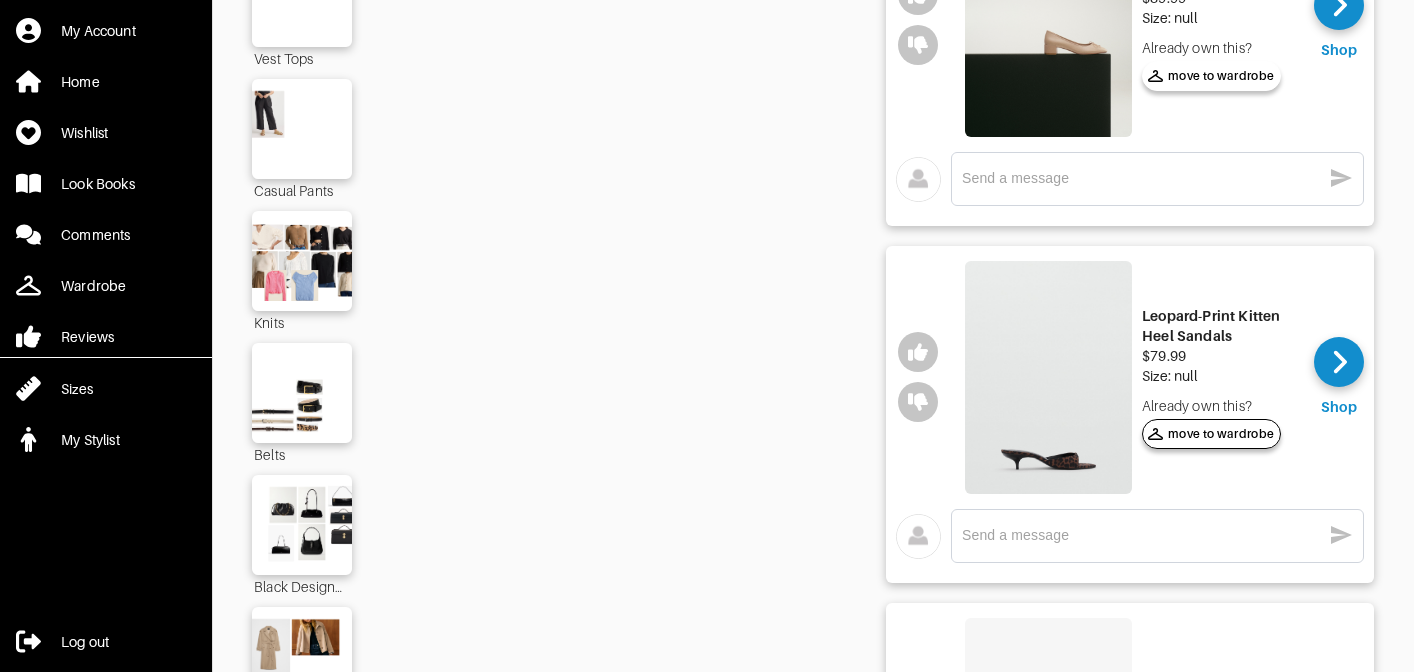 click on "move to wardrobe" at bounding box center (1211, 434) 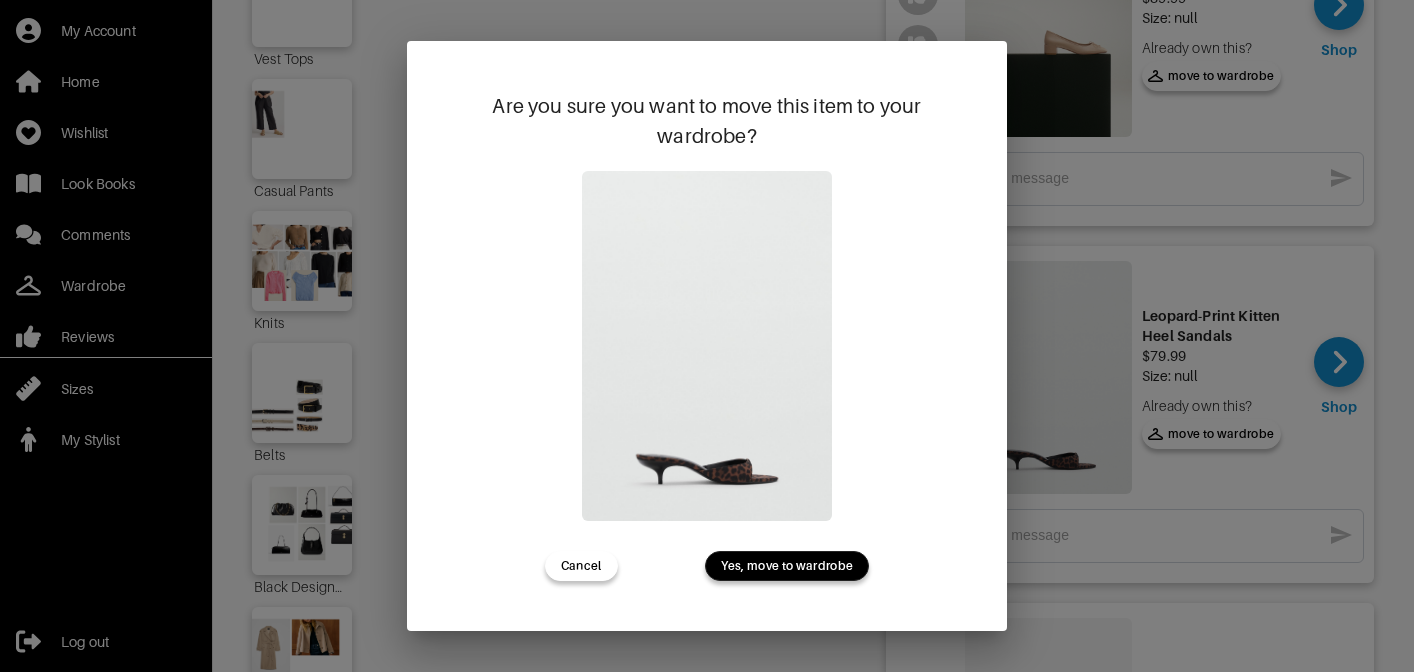 click on "Yes, move to wardrobe" at bounding box center [787, 566] 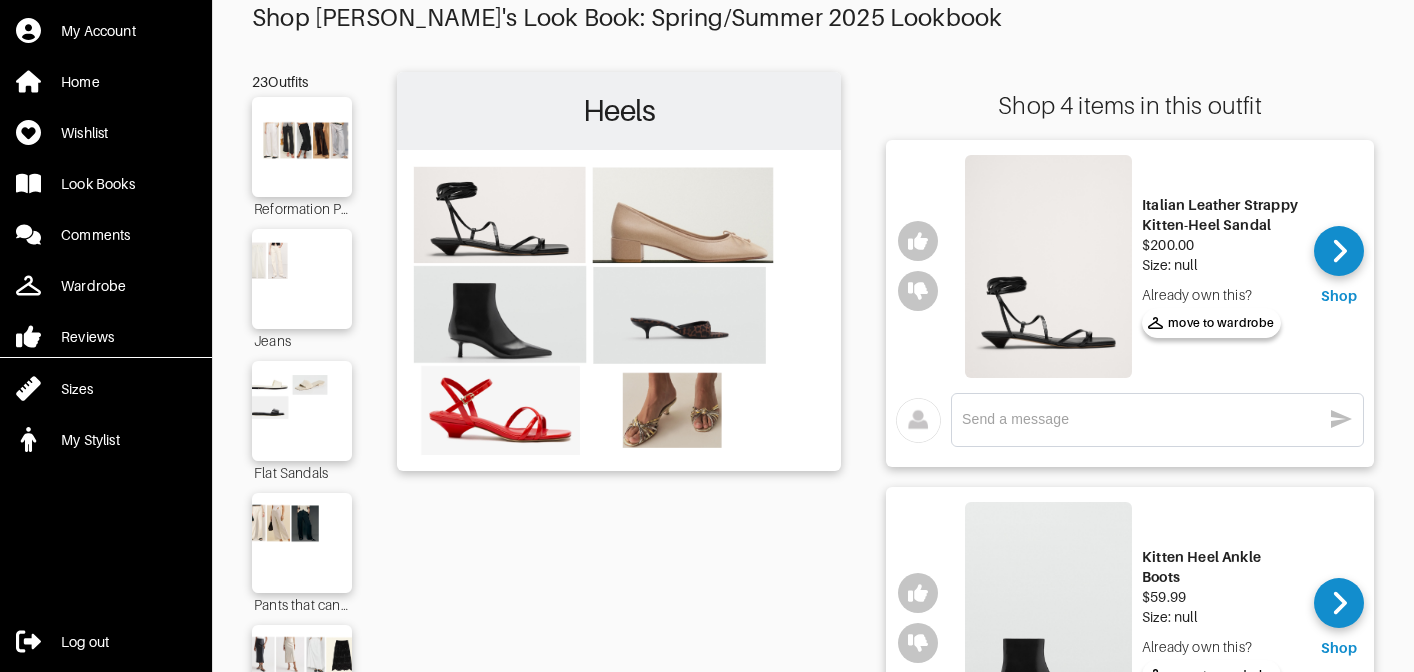 scroll, scrollTop: 62, scrollLeft: 0, axis: vertical 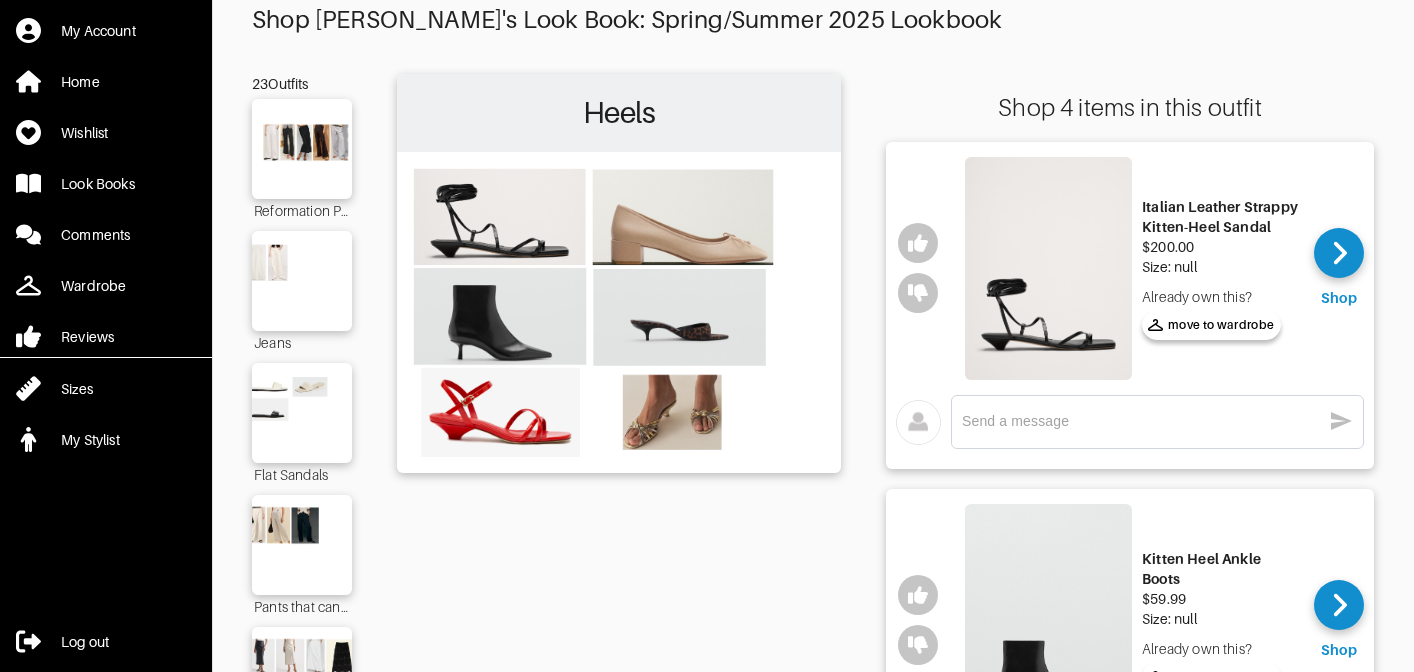 click at bounding box center (1048, 268) 